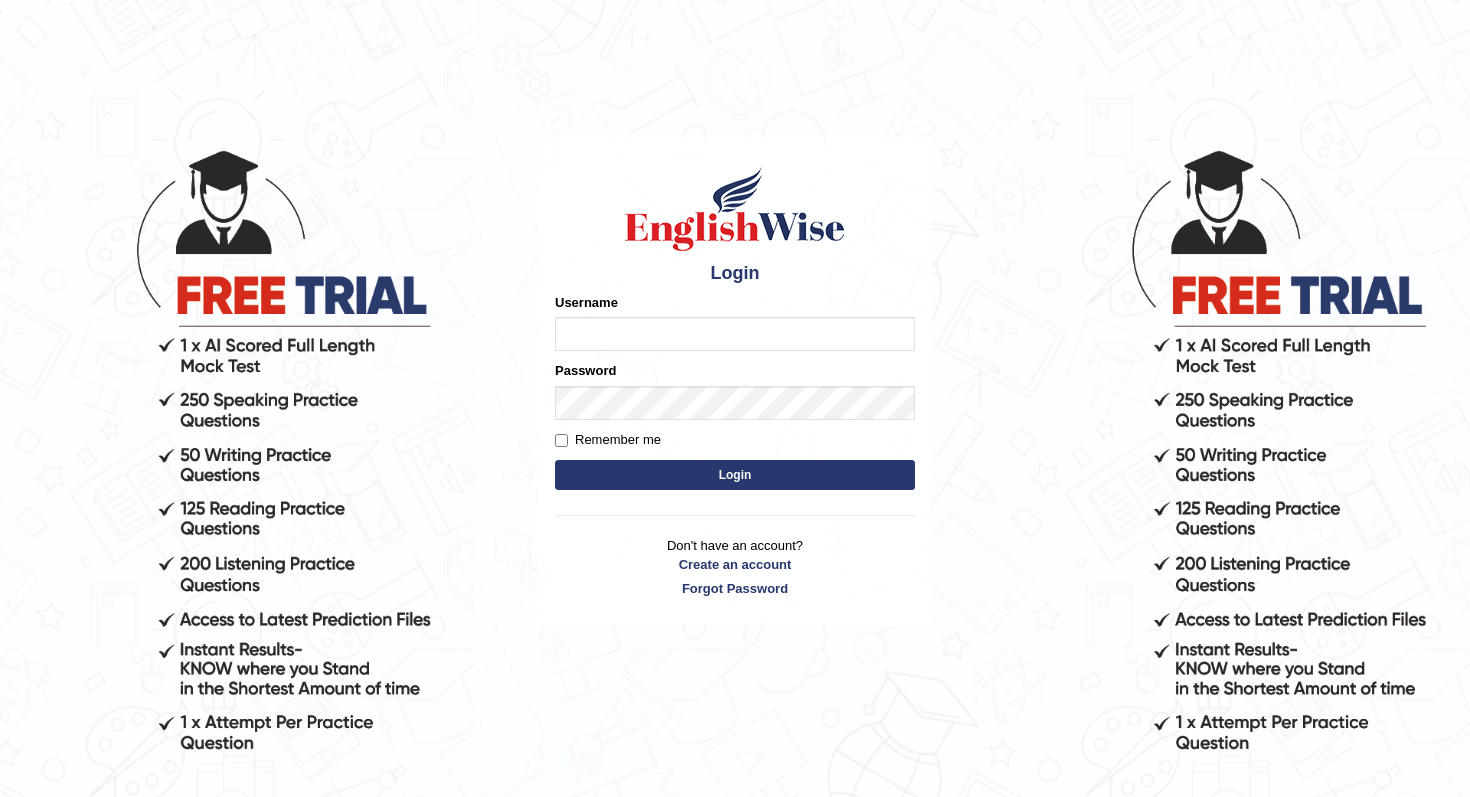 scroll, scrollTop: 0, scrollLeft: 0, axis: both 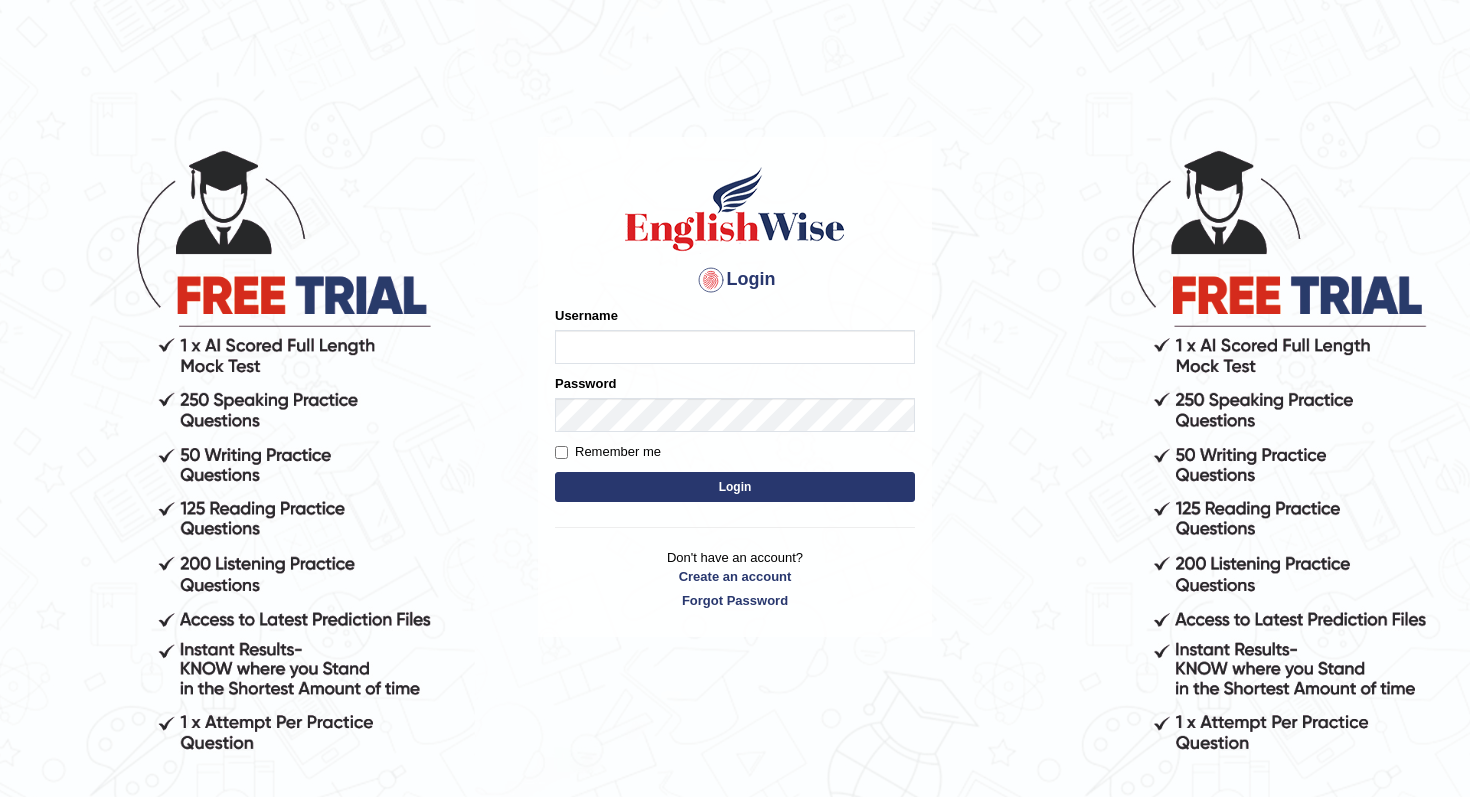type on "0481817012" 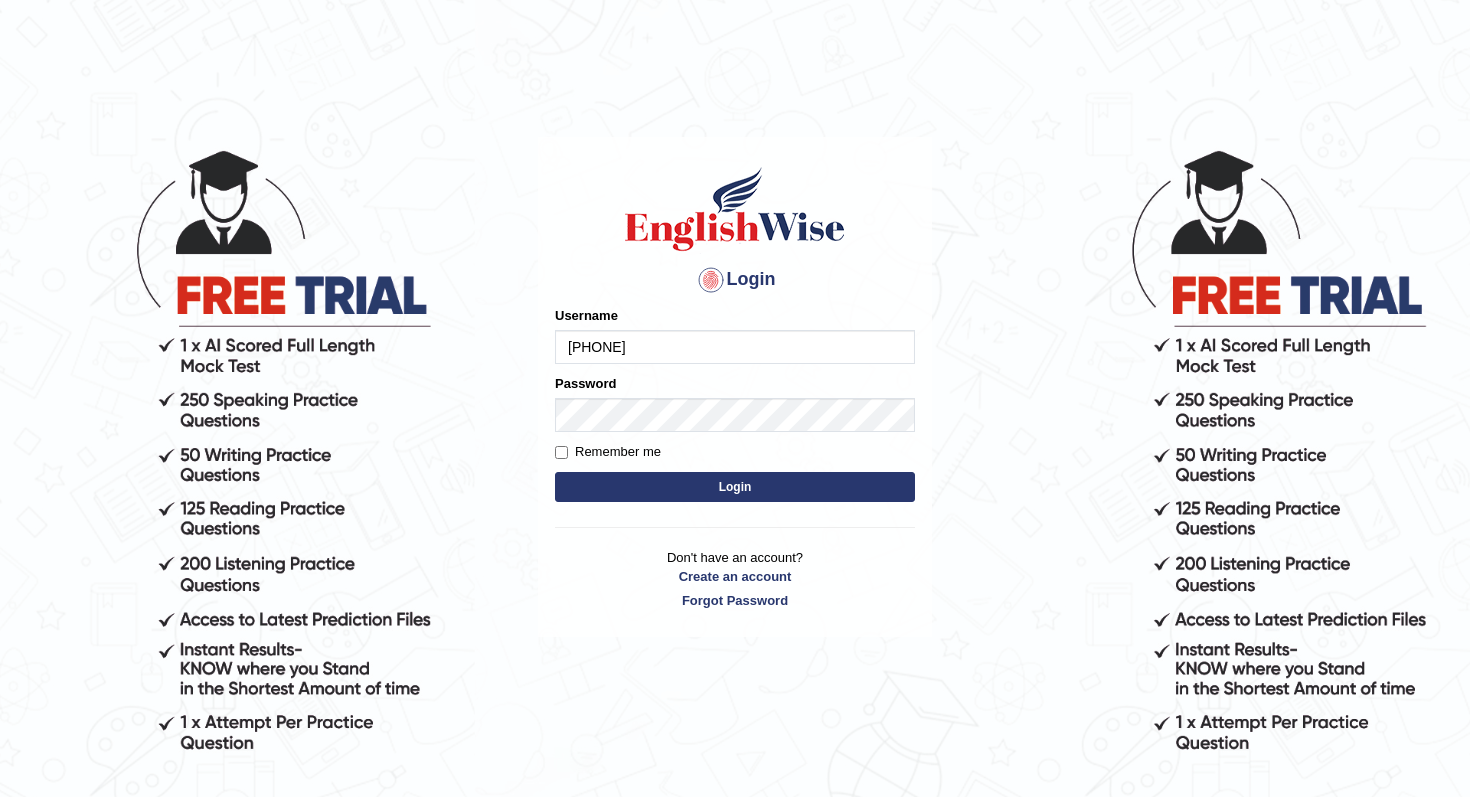 click on "Login" at bounding box center (735, 487) 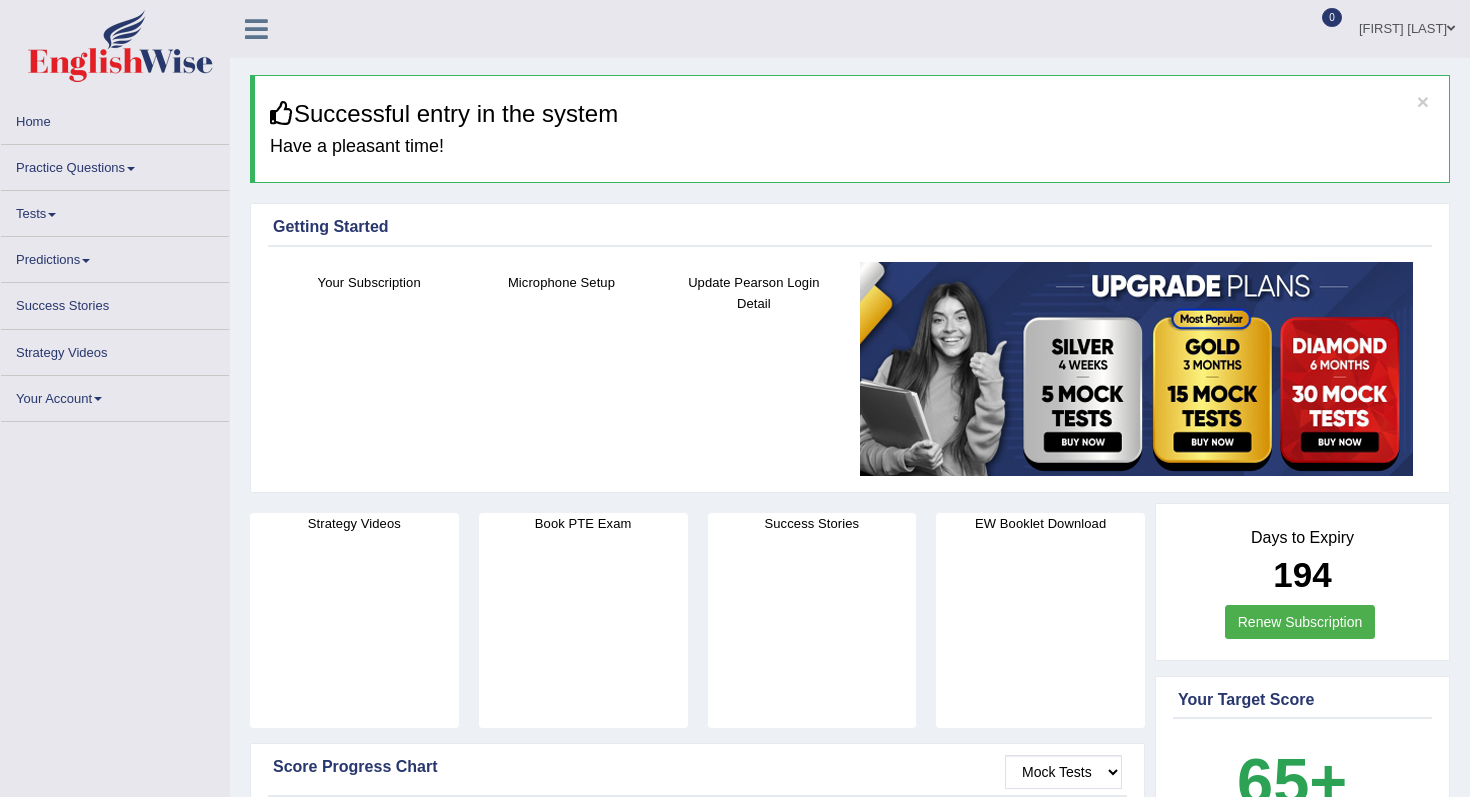 scroll, scrollTop: 0, scrollLeft: 0, axis: both 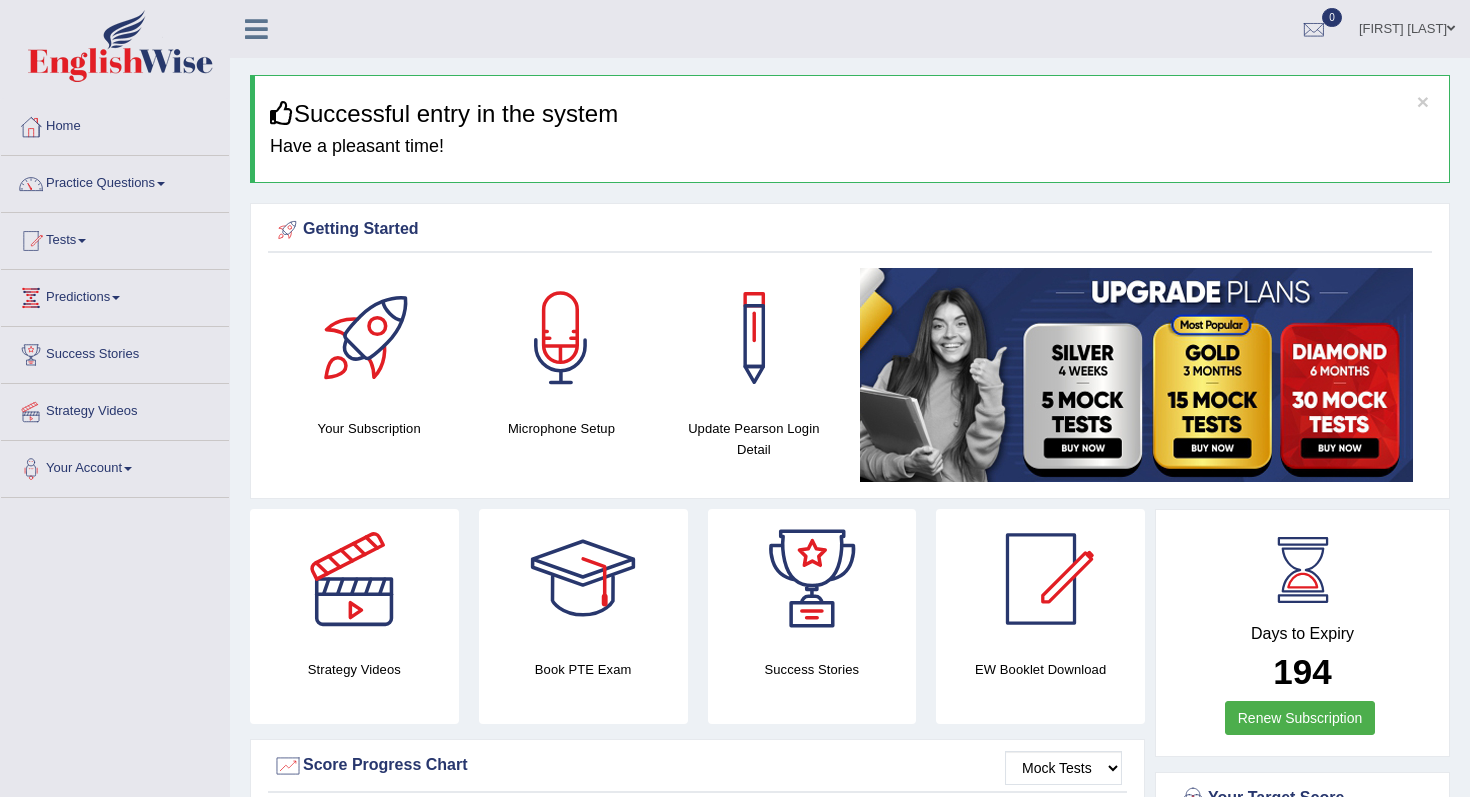 click at bounding box center [561, 338] 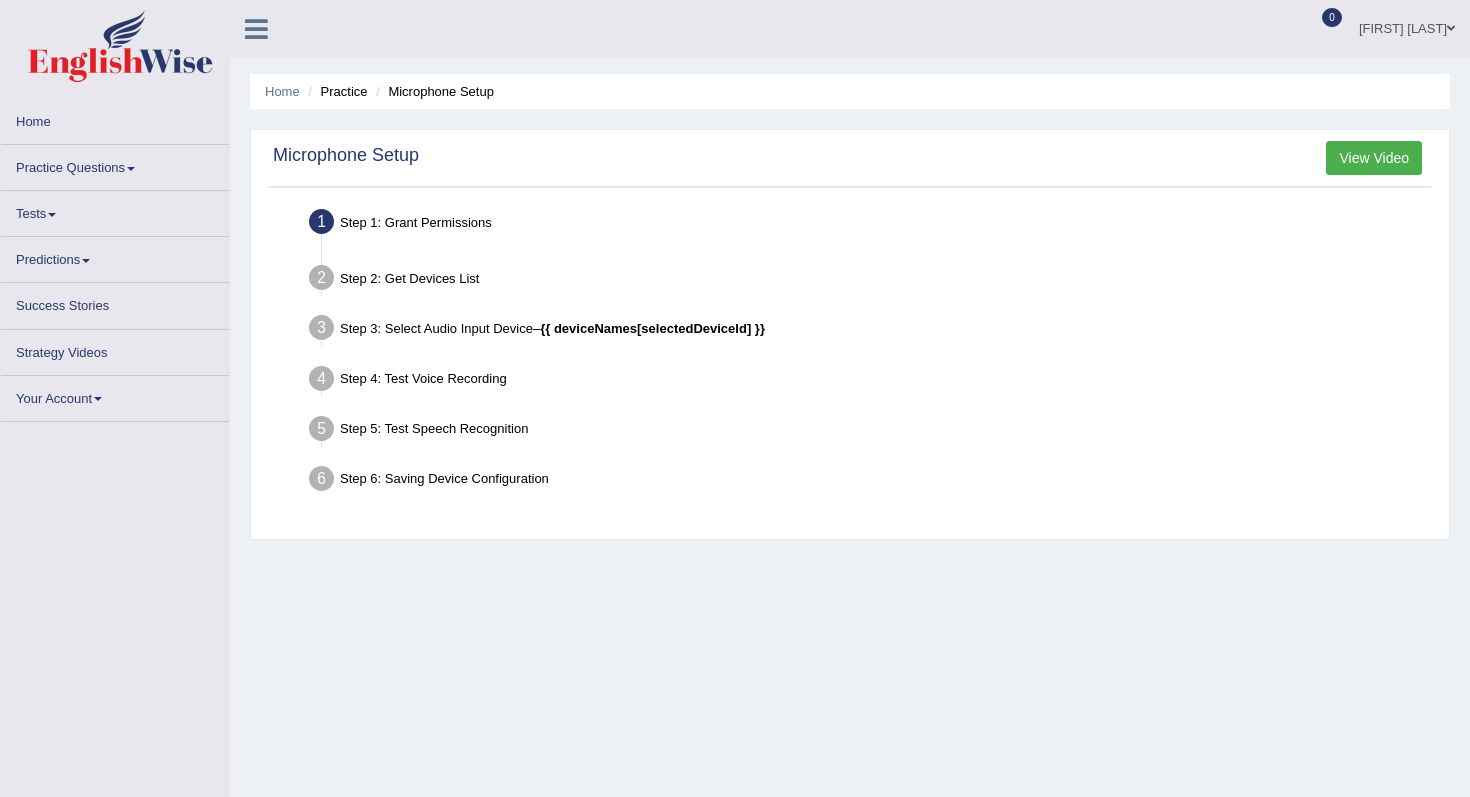 scroll, scrollTop: 0, scrollLeft: 0, axis: both 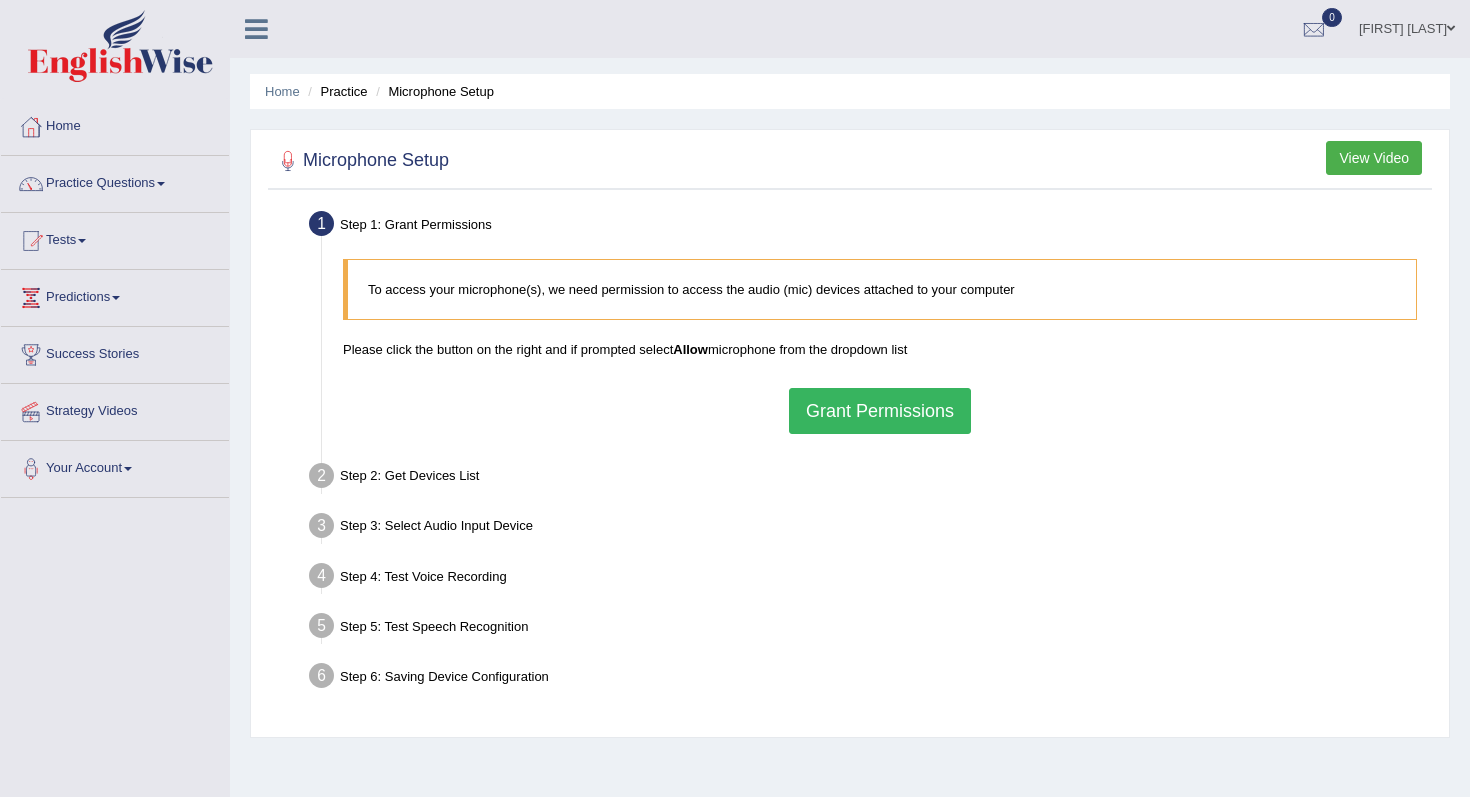 click on "Grant Permissions" at bounding box center (880, 411) 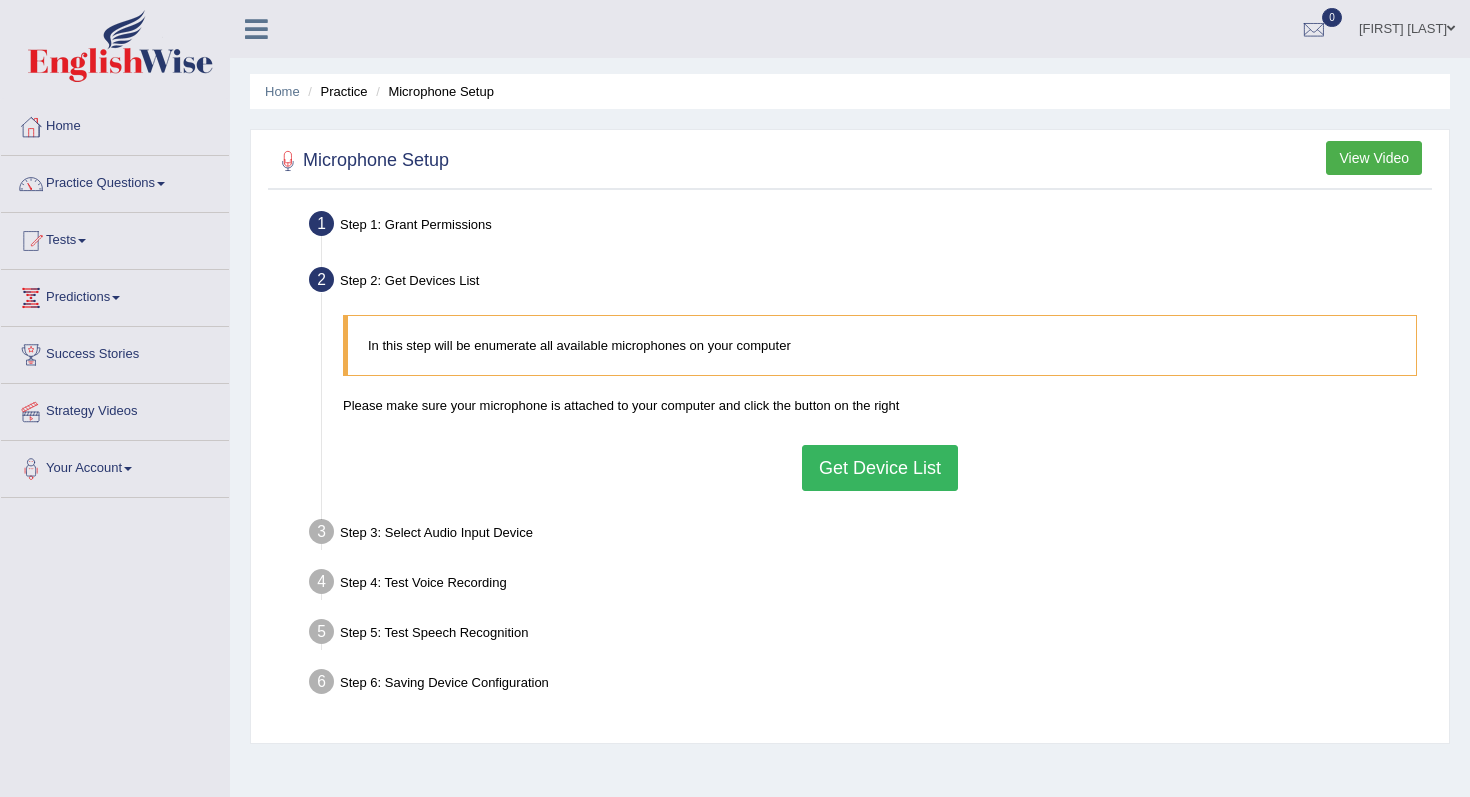 click on "Get Device List" at bounding box center [880, 468] 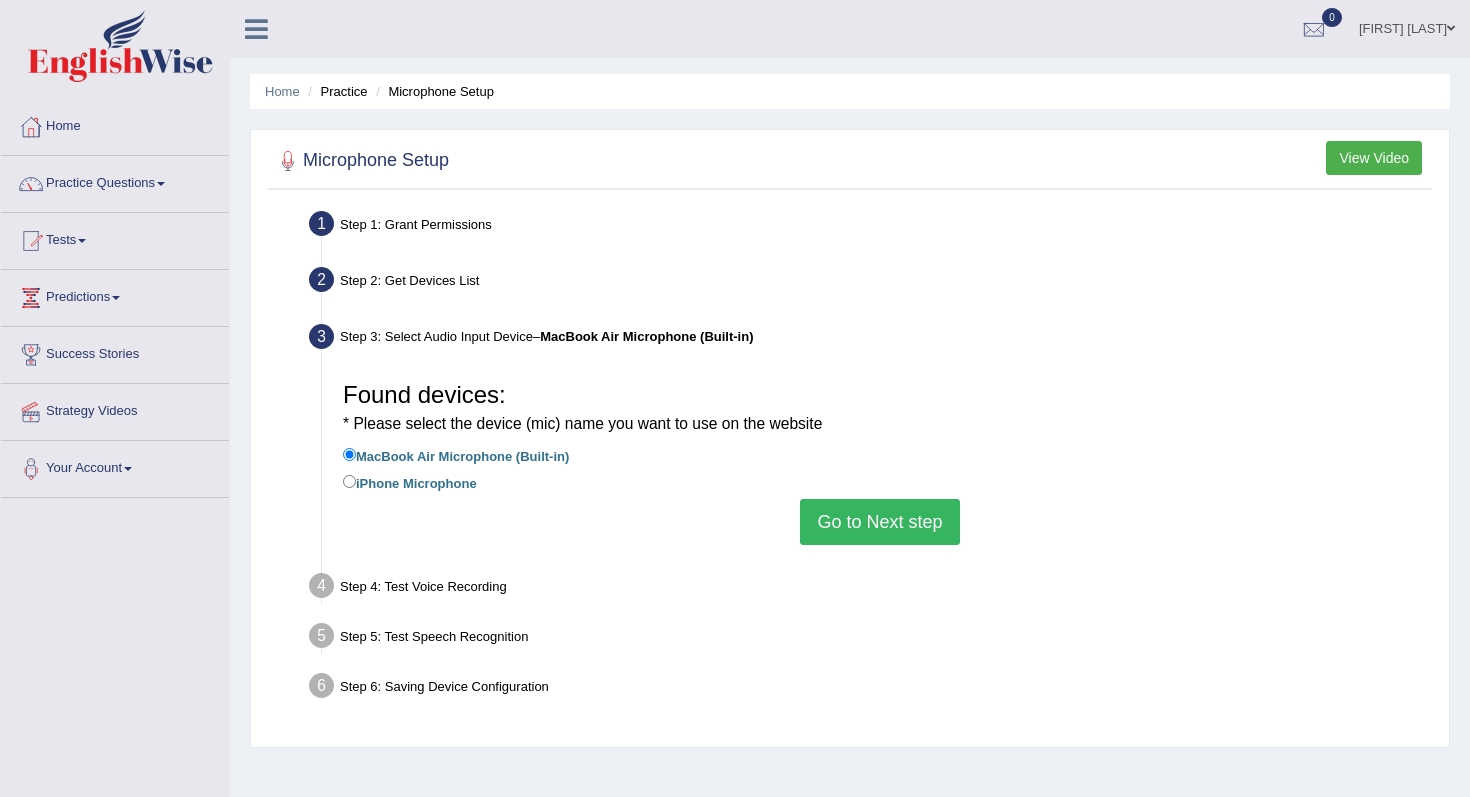 click on "Go to Next step" at bounding box center (879, 522) 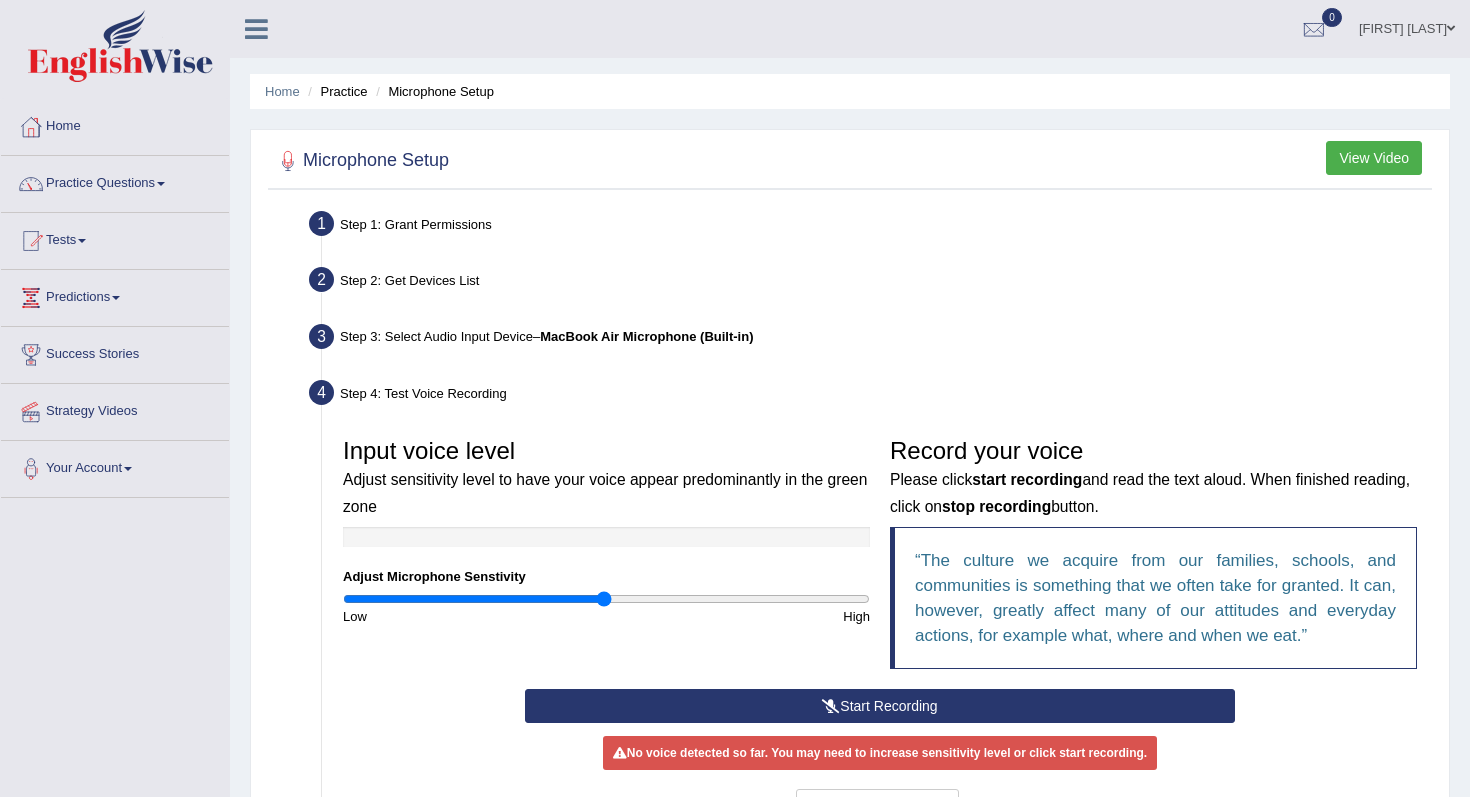 click on "Start Recording" at bounding box center [879, 706] 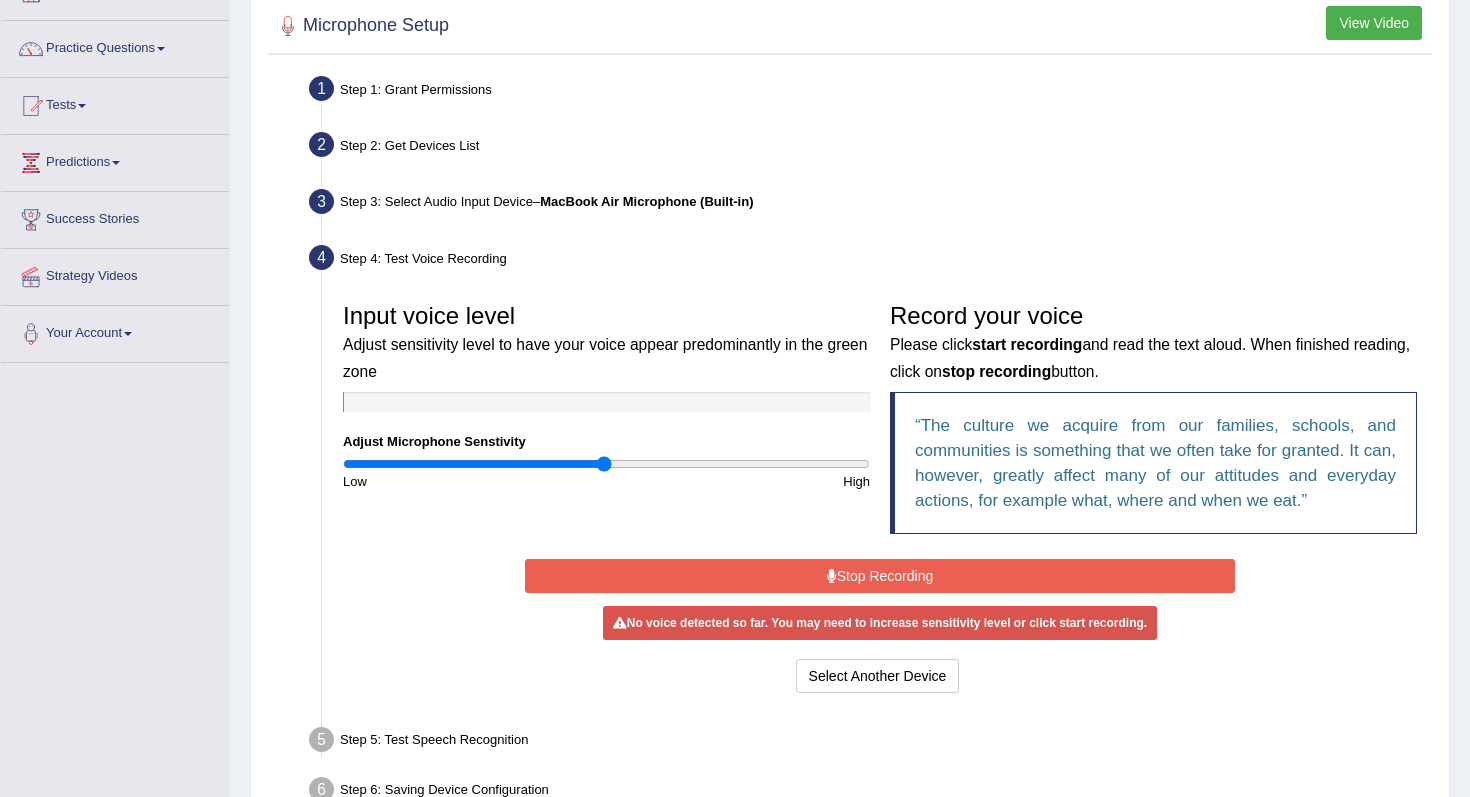 scroll, scrollTop: 137, scrollLeft: 0, axis: vertical 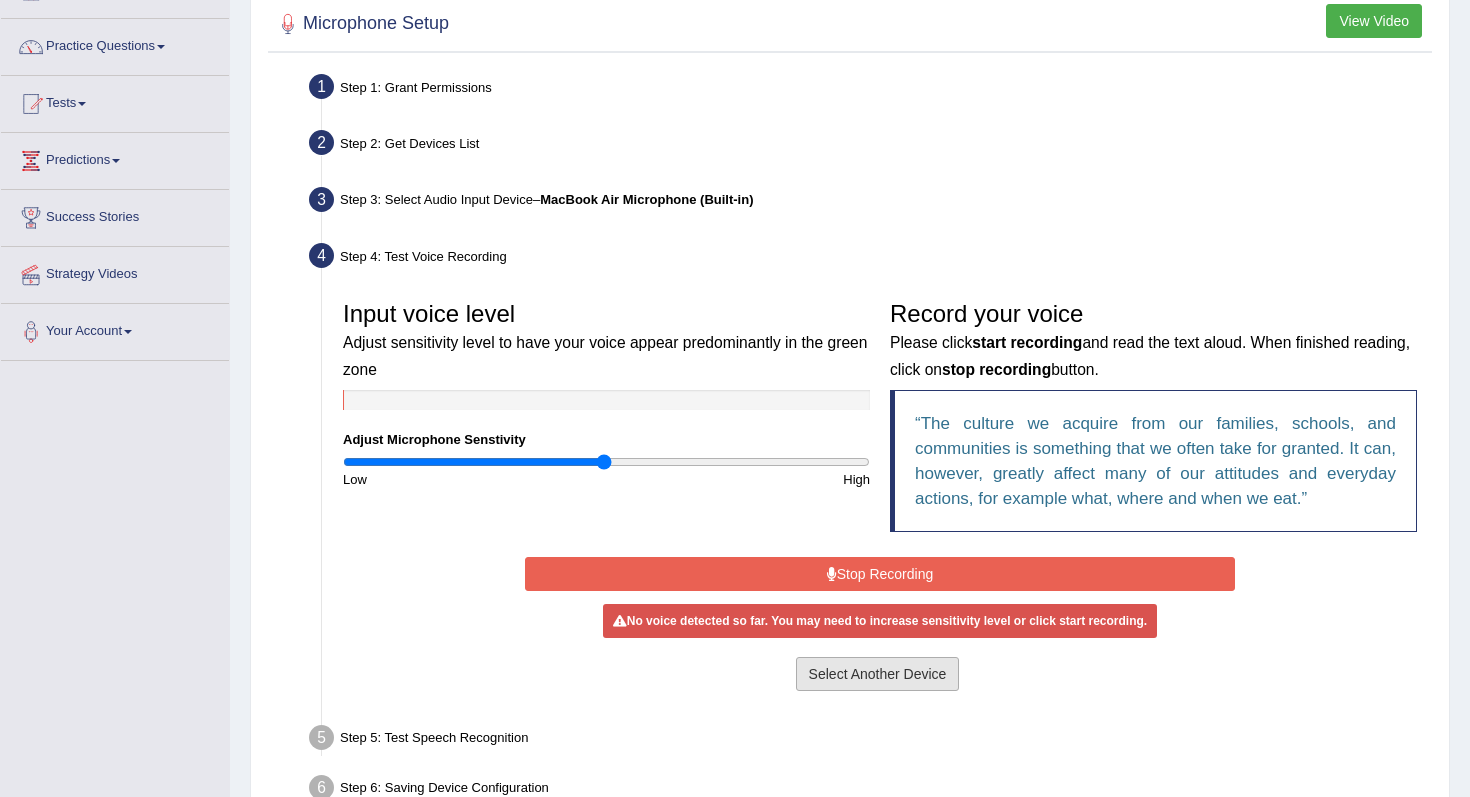 click on "Select Another Device" at bounding box center [878, 674] 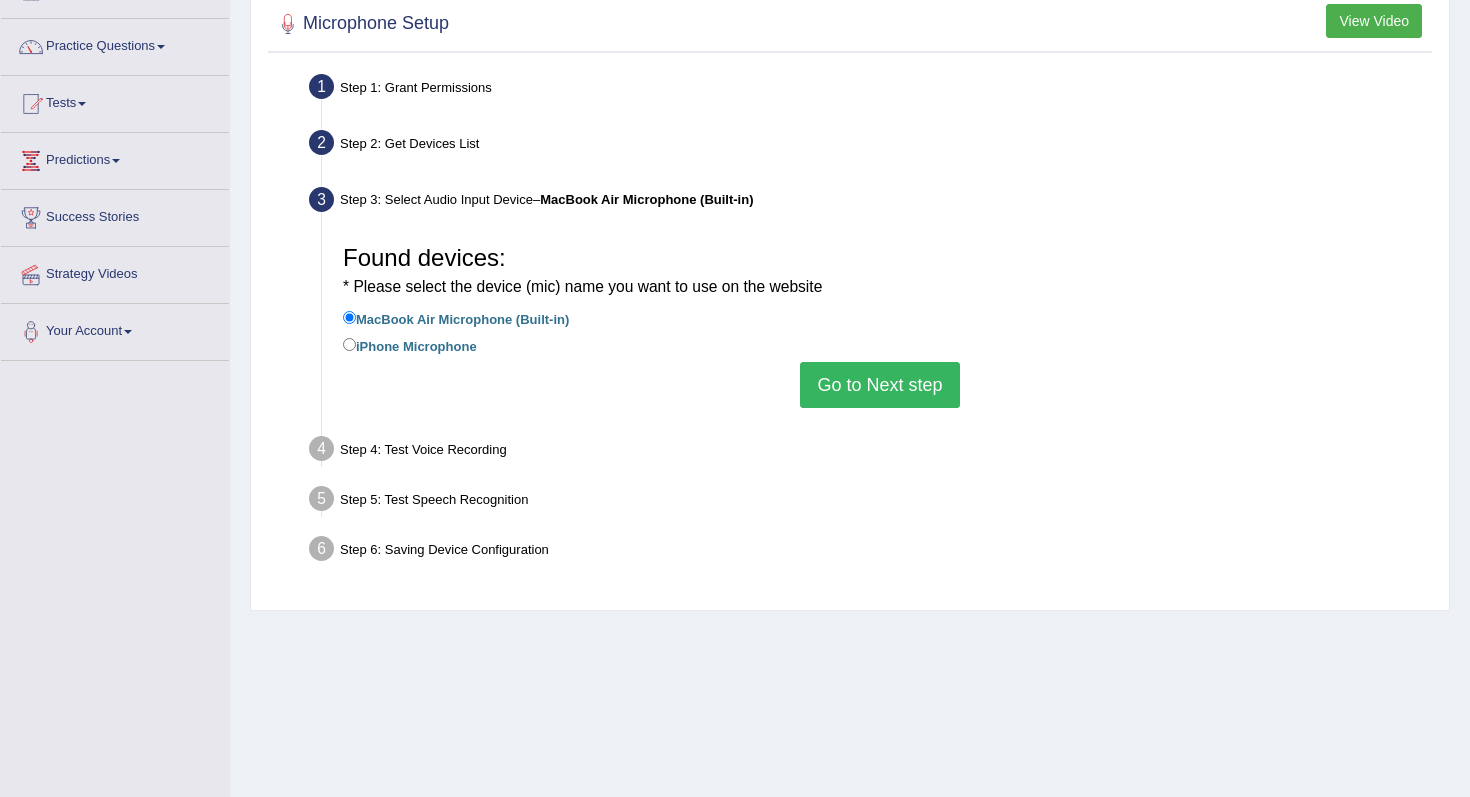 click on "Go to Next step" at bounding box center [879, 385] 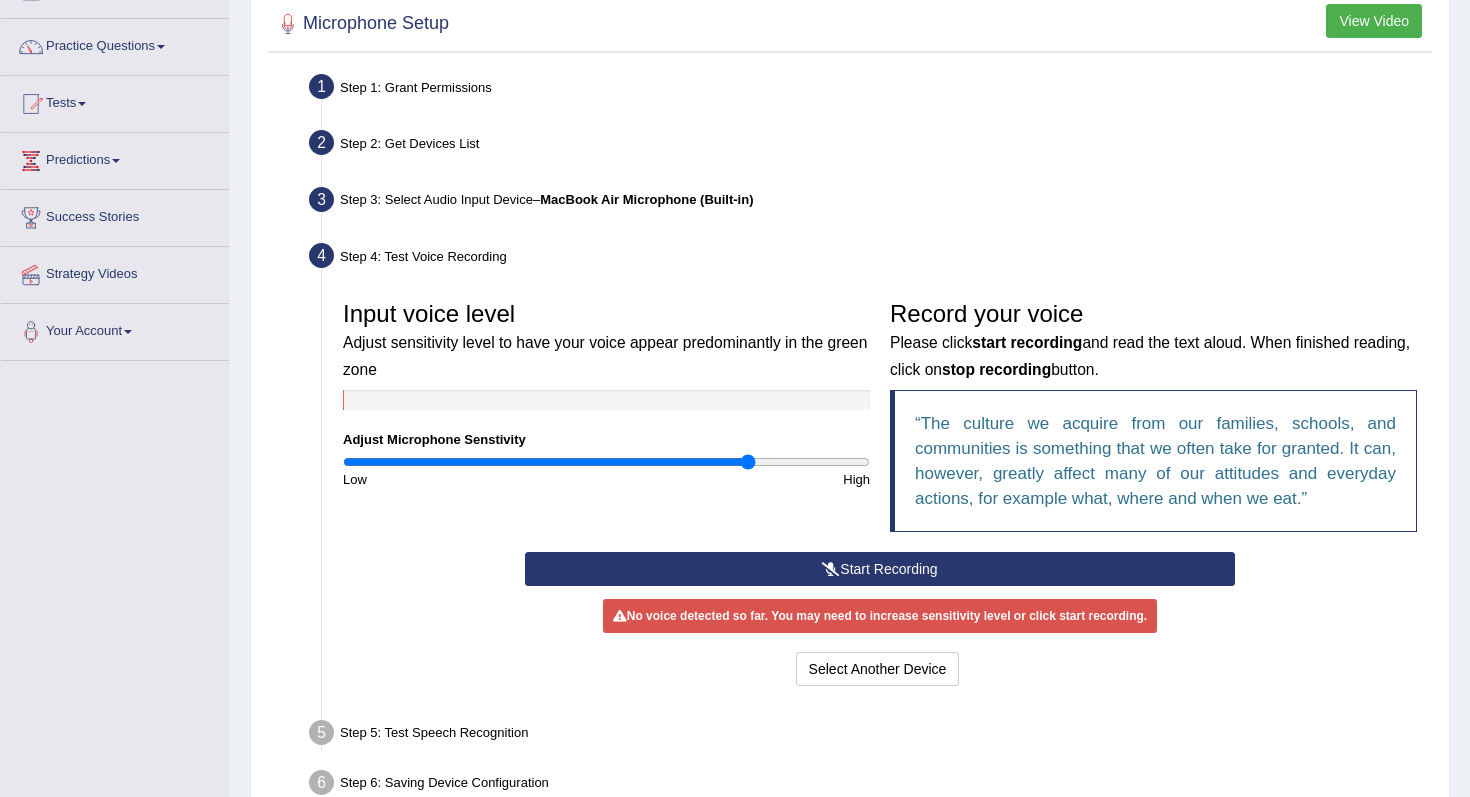 type on "1.56" 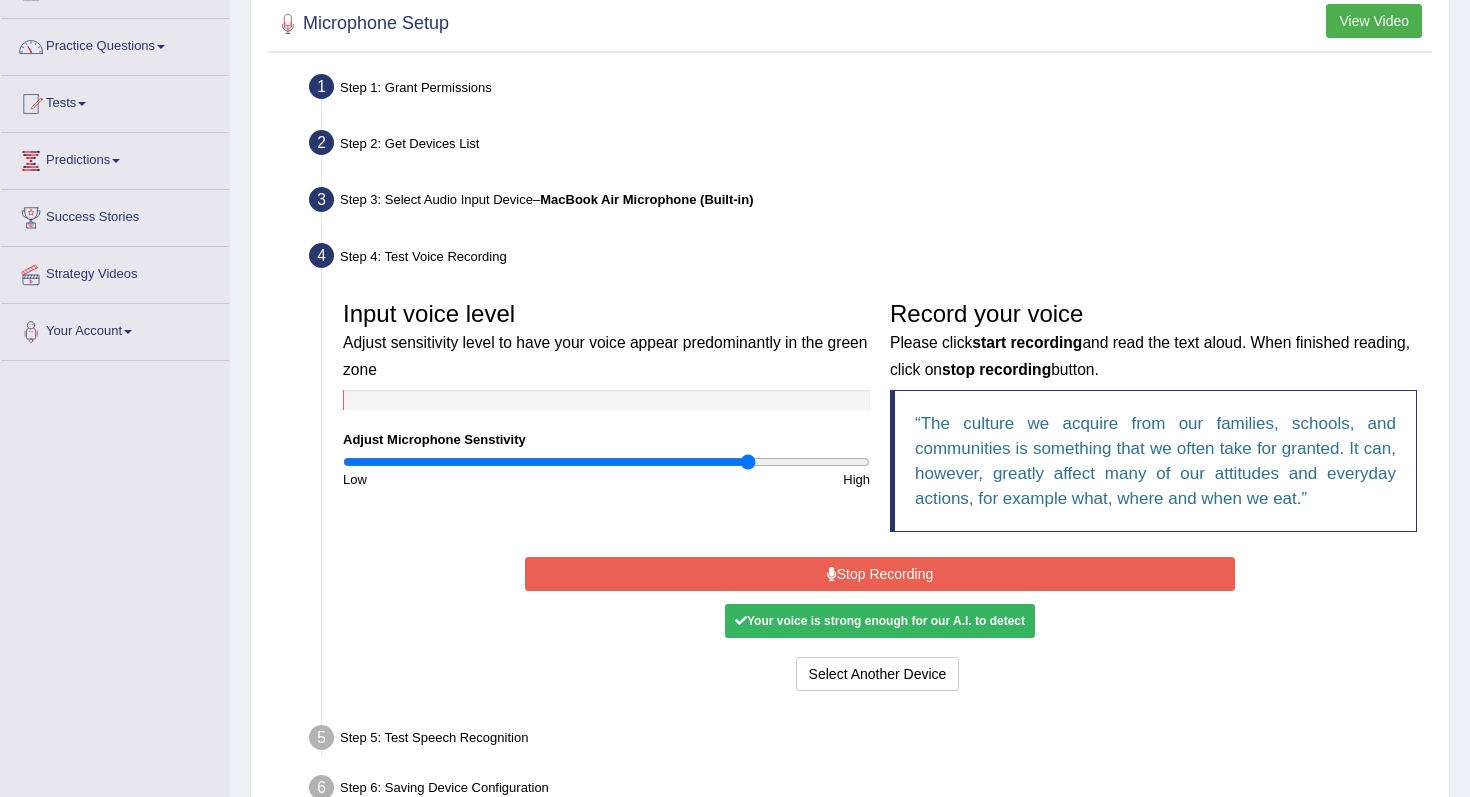 click on "Stop Recording" at bounding box center (879, 574) 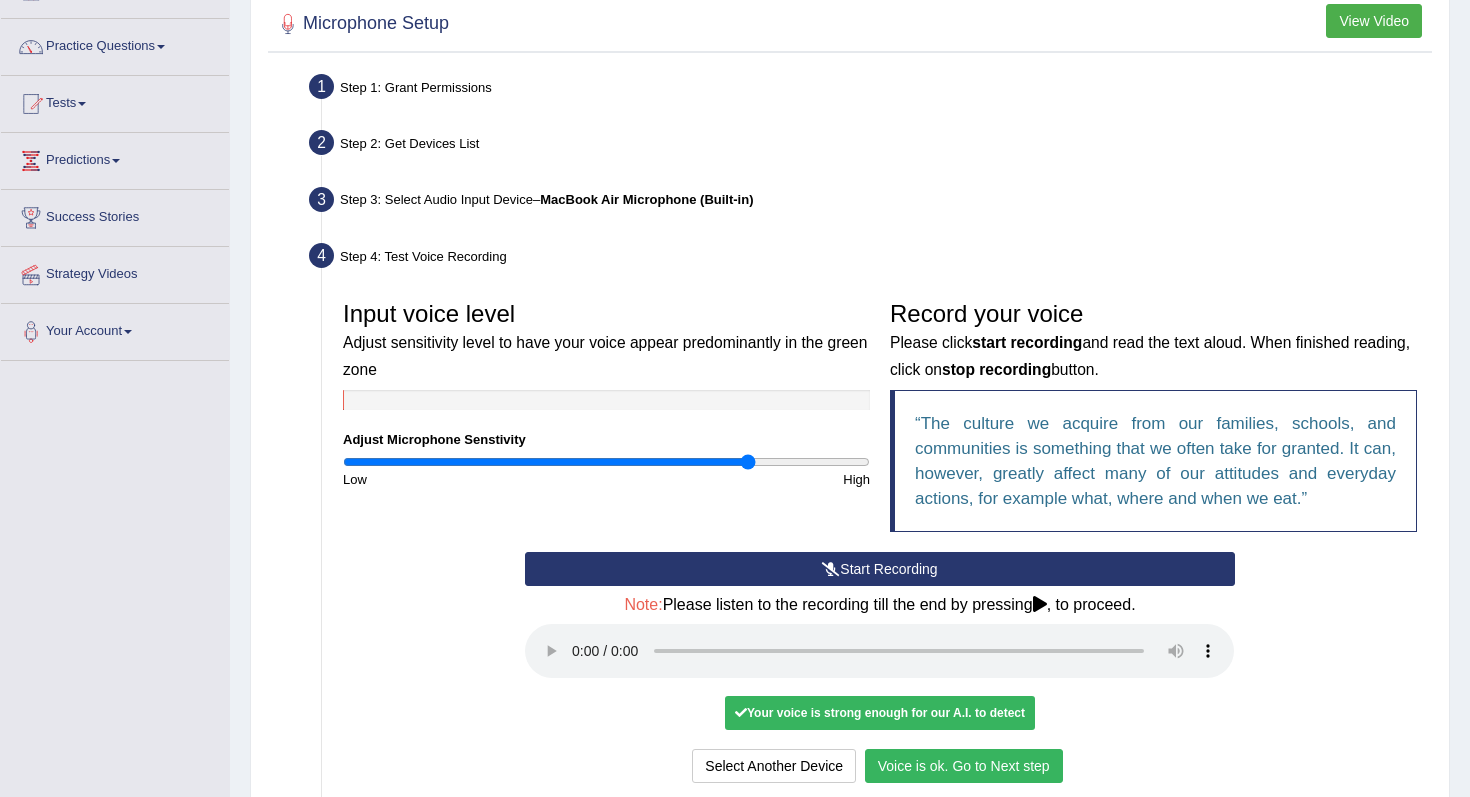 click on "Voice is ok. Go to Next step" at bounding box center [964, 766] 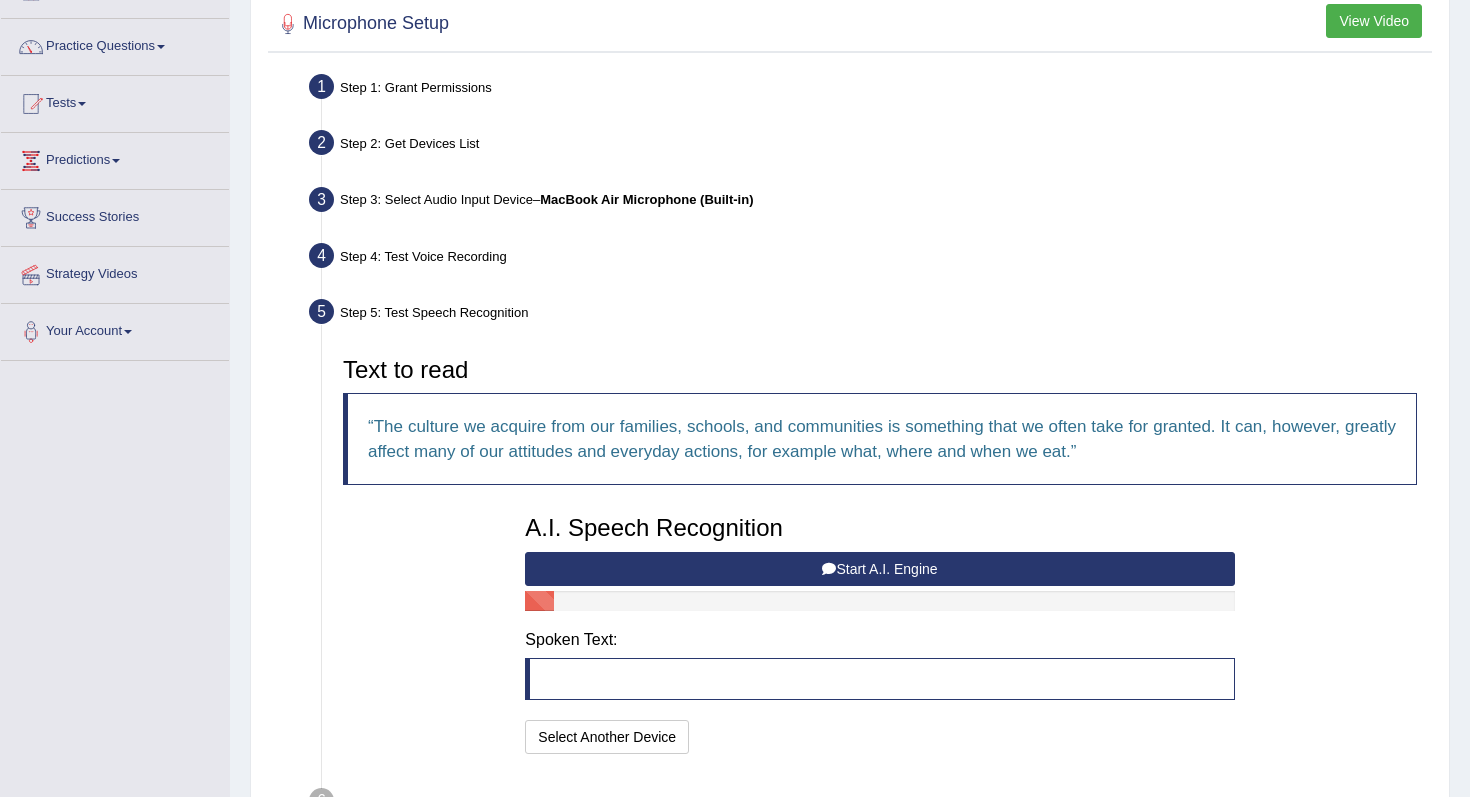 click on "Start A.I. Engine" at bounding box center (879, 569) 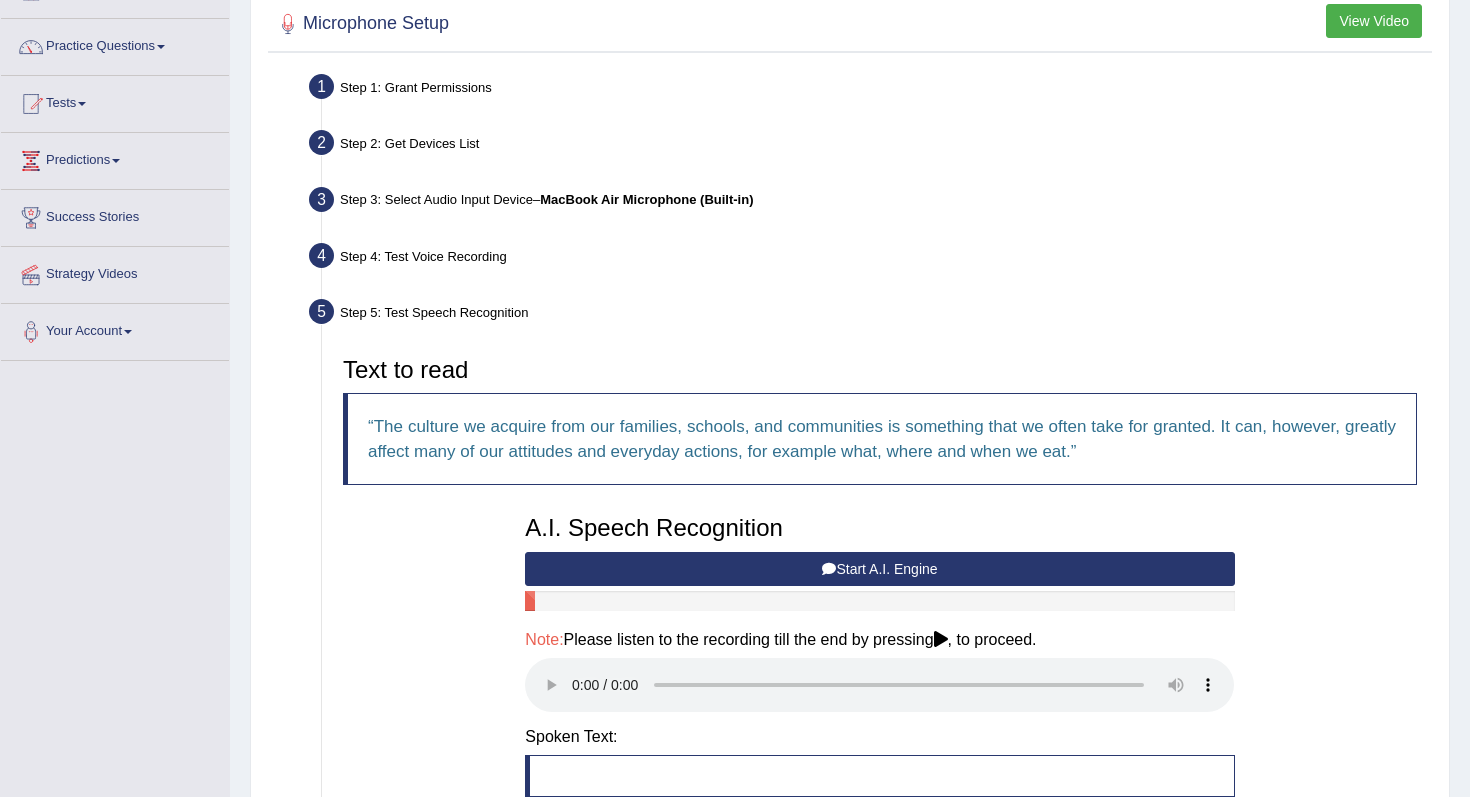 click on "Start A.I. Engine" at bounding box center (879, 569) 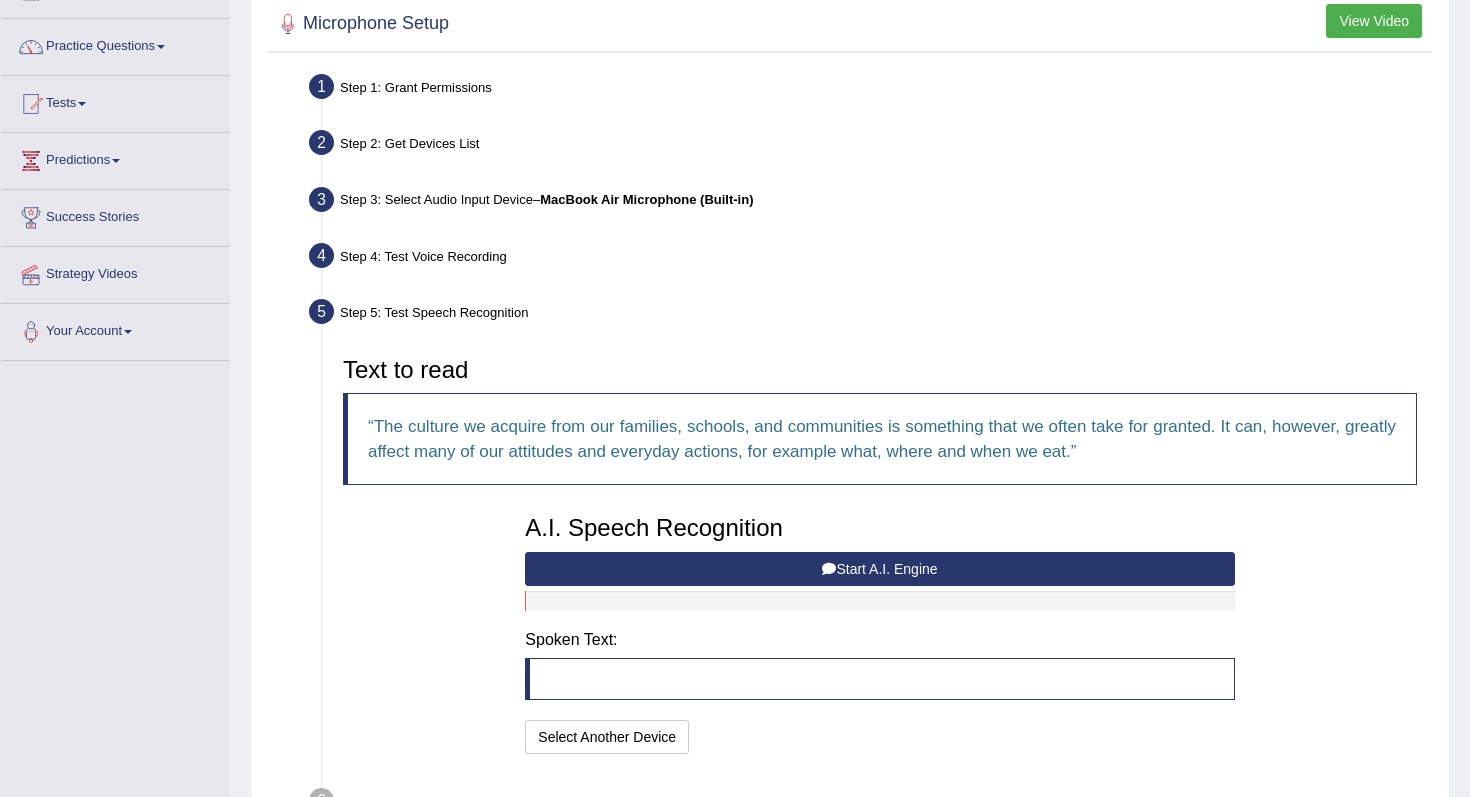 click on "Start A.I. Engine" at bounding box center (879, 569) 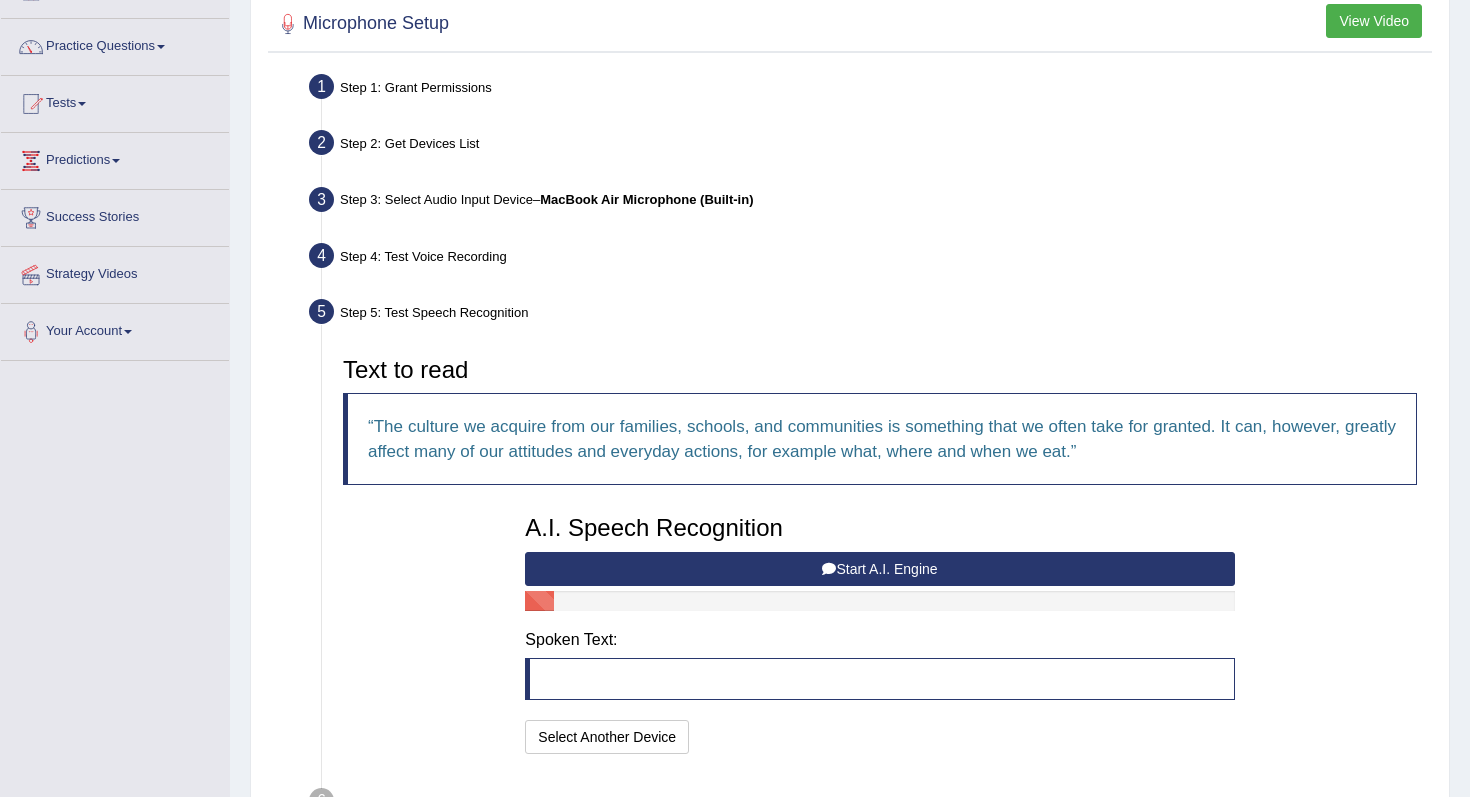 click on "Start A.I. Engine" at bounding box center (879, 569) 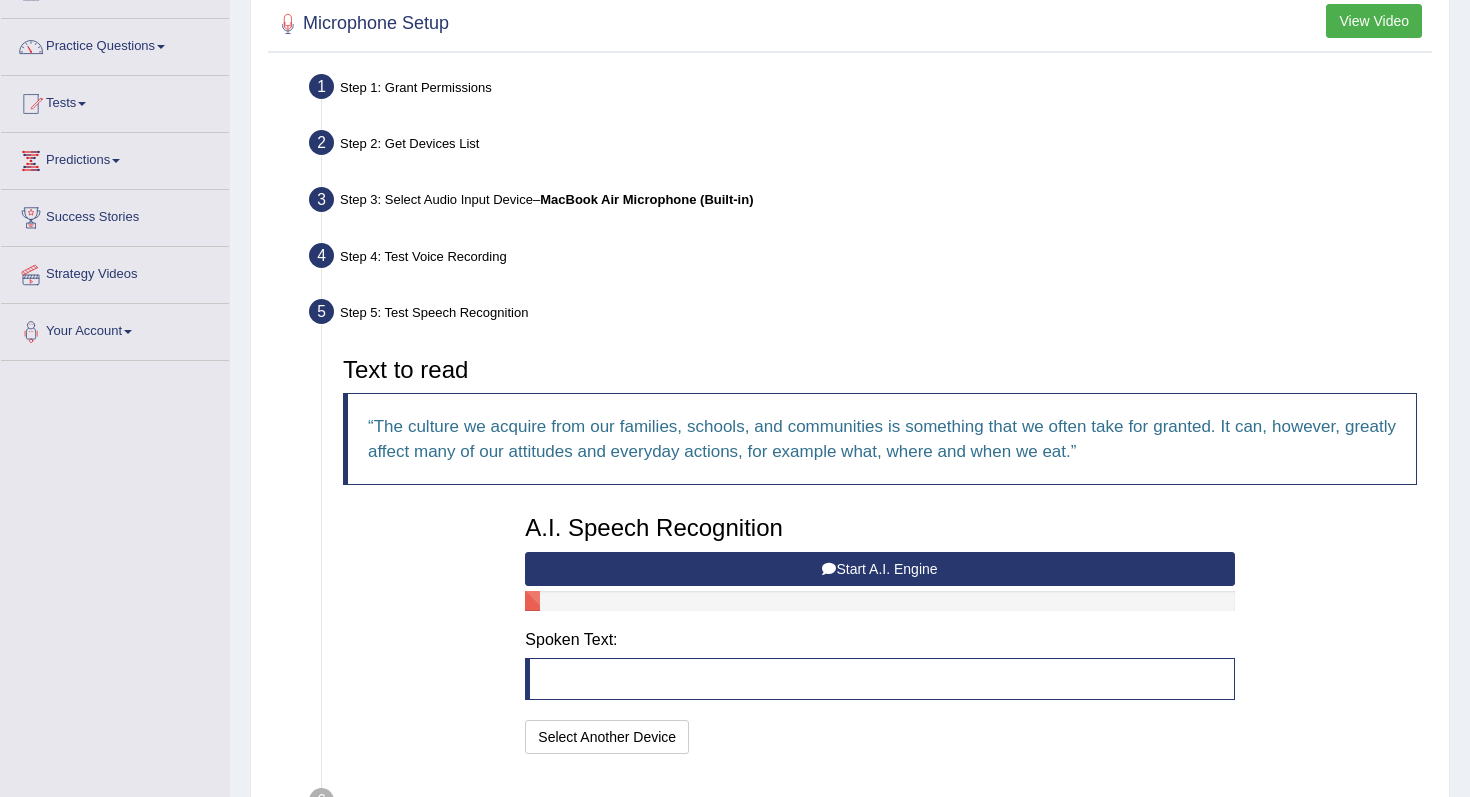click on "Start A.I. Engine" at bounding box center (879, 569) 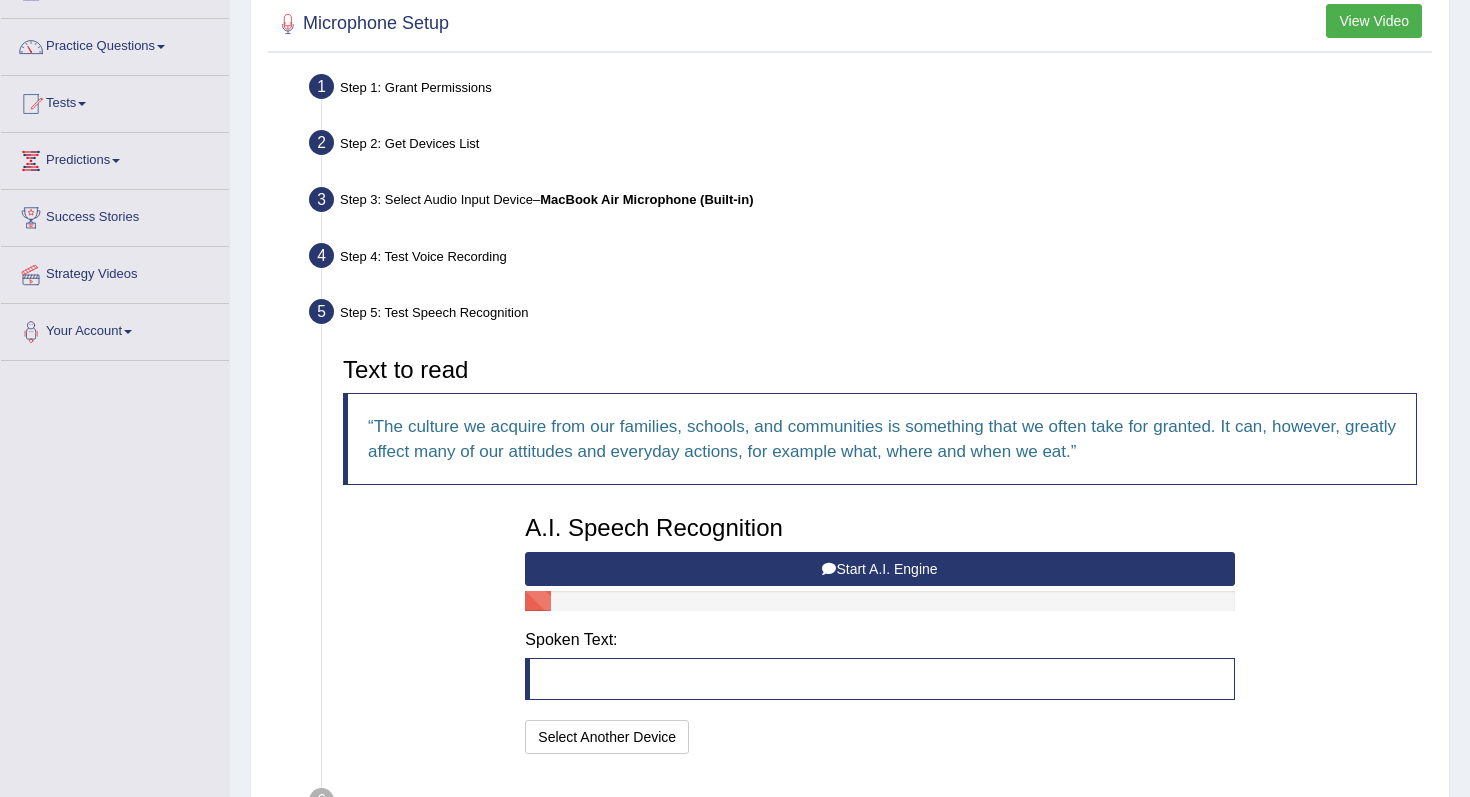 click on "Start A.I. Engine" at bounding box center [879, 569] 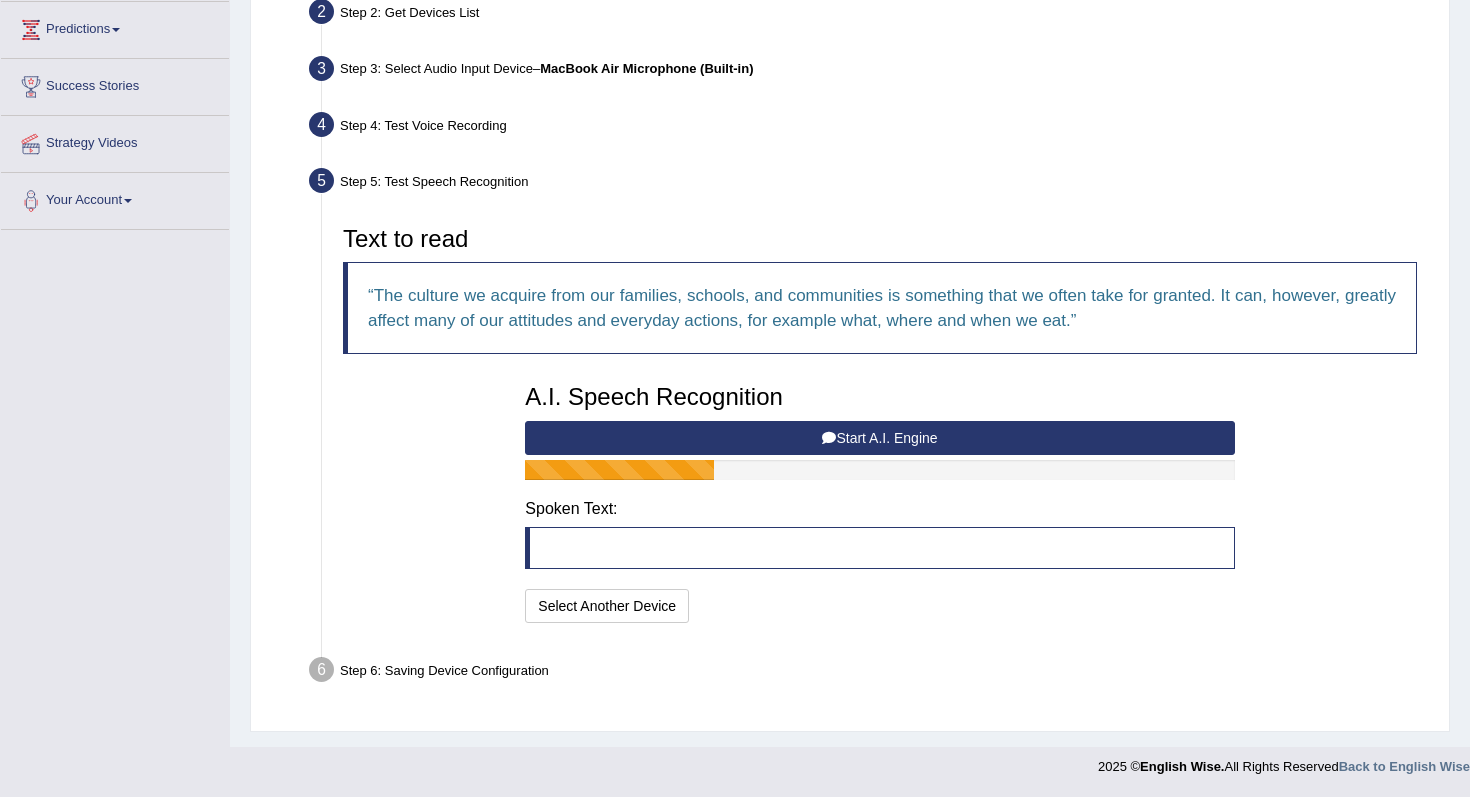 scroll, scrollTop: 0, scrollLeft: 0, axis: both 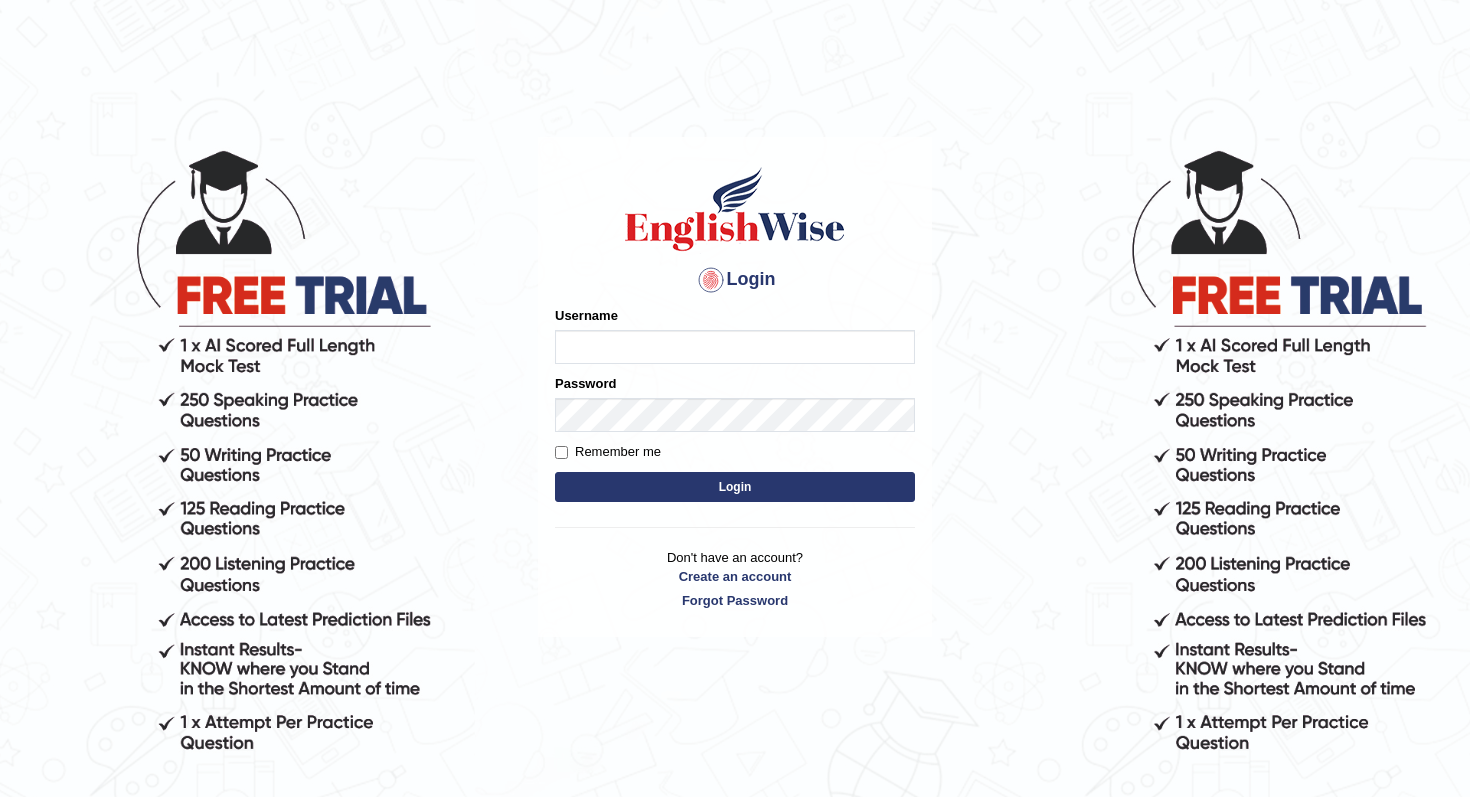 type on "0481817012" 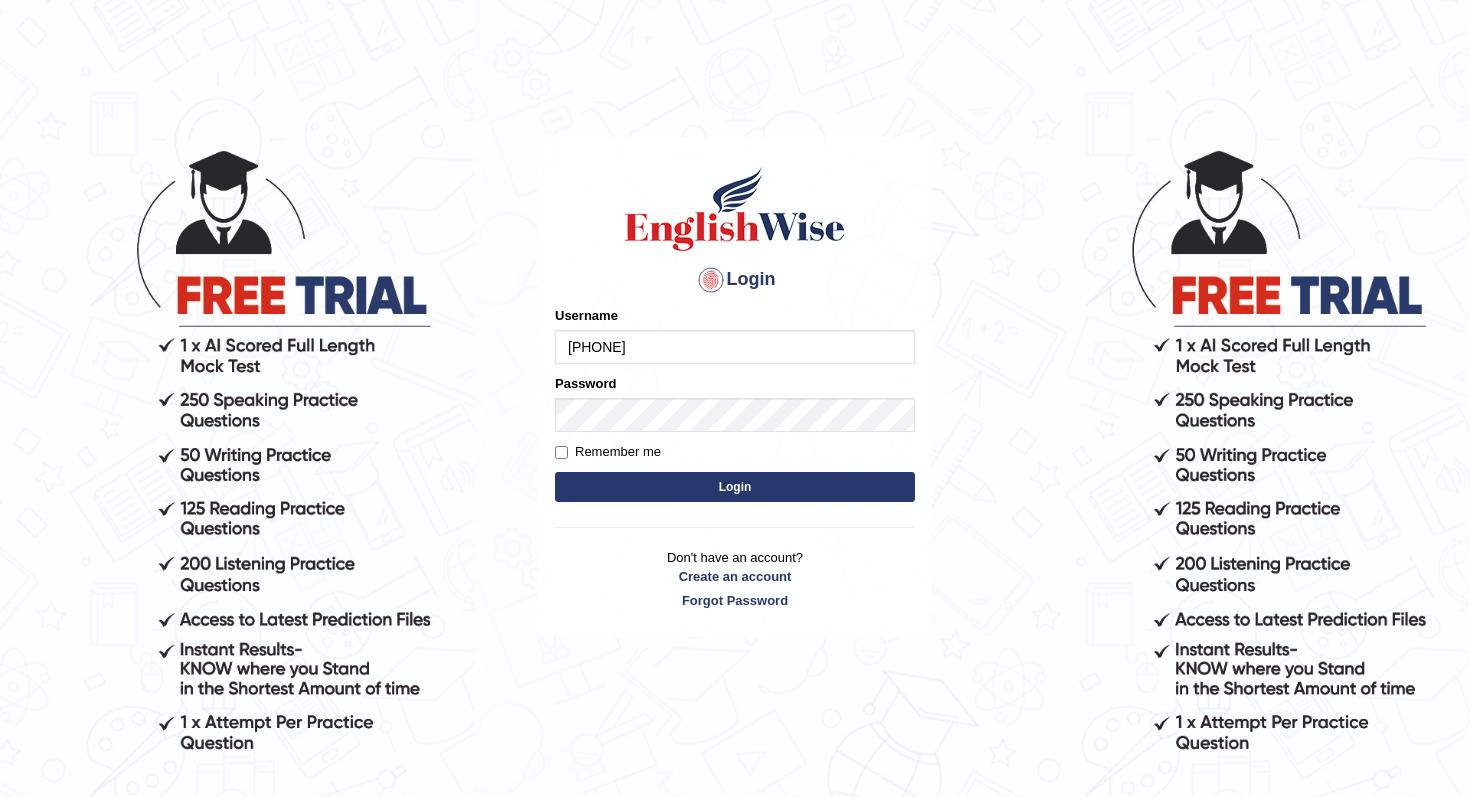click on "Login" at bounding box center (735, 487) 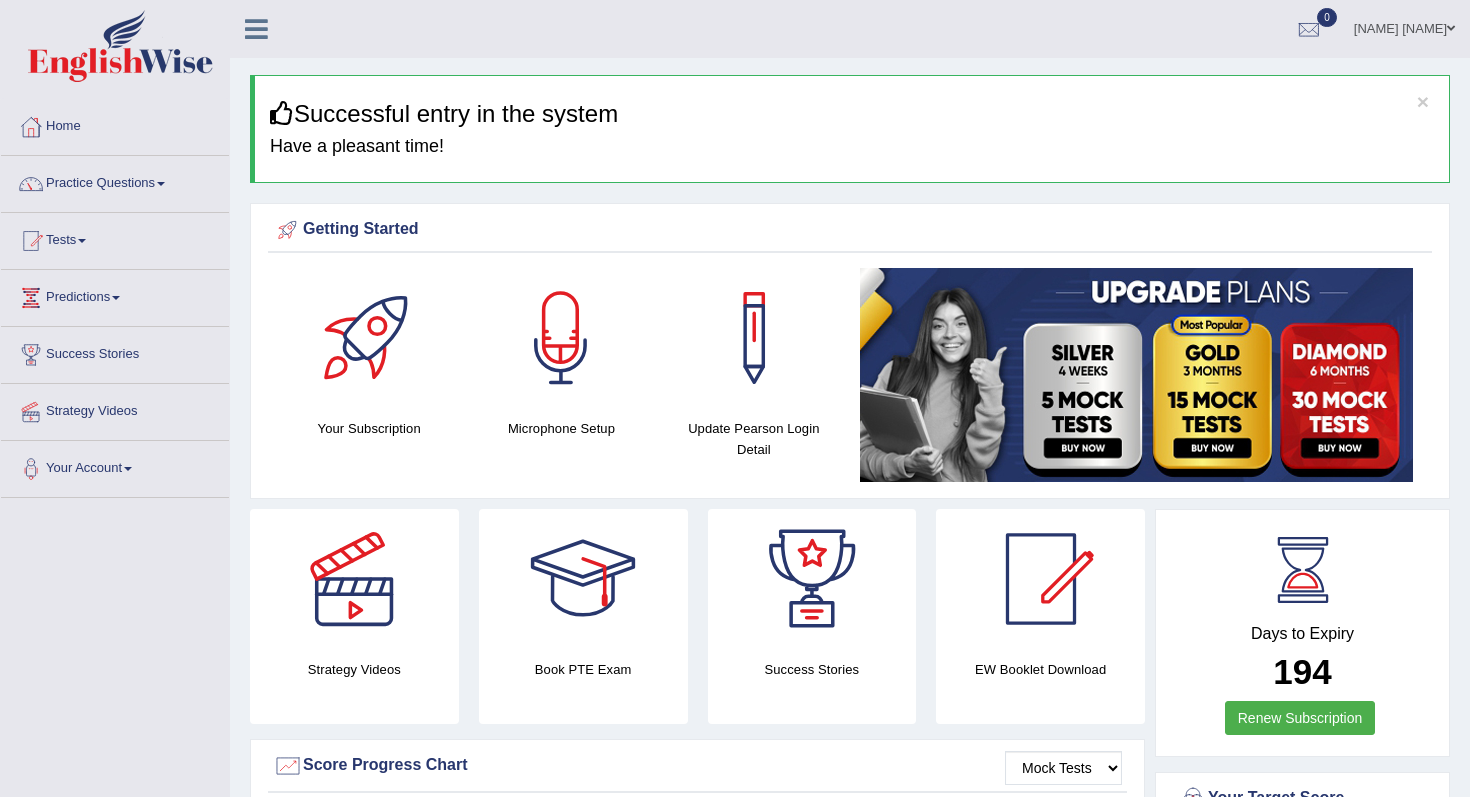scroll, scrollTop: 0, scrollLeft: 0, axis: both 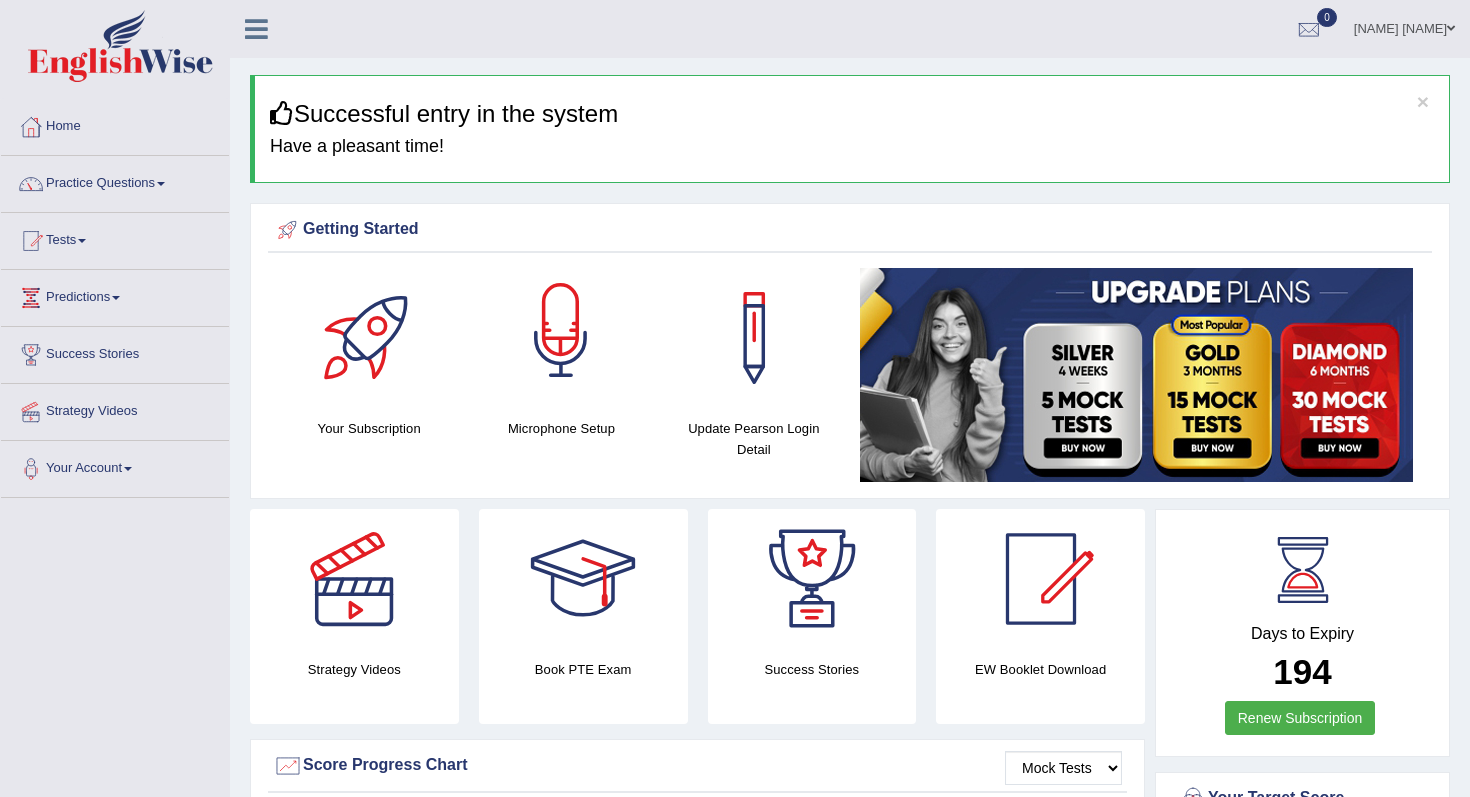 click at bounding box center [561, 338] 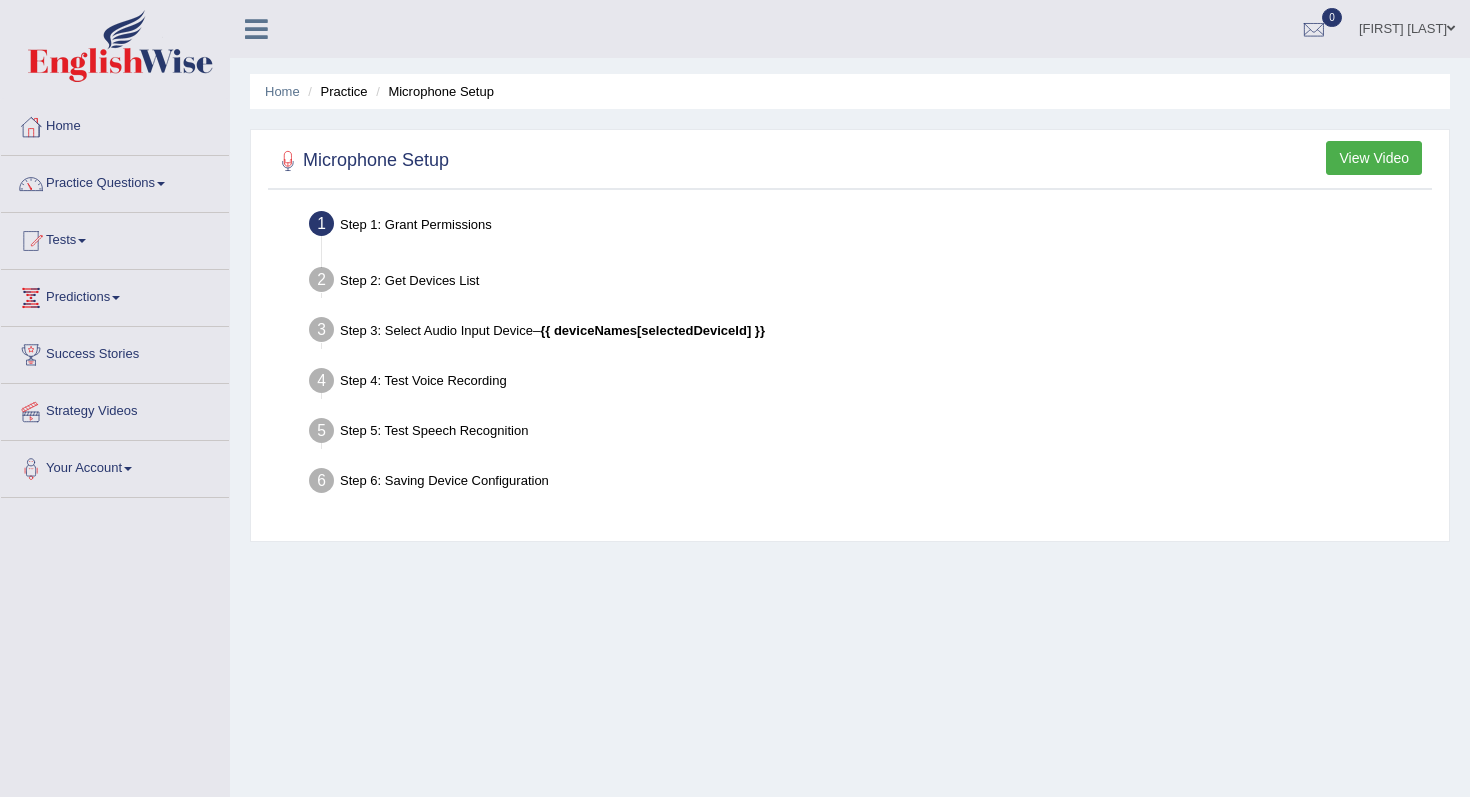 scroll, scrollTop: 0, scrollLeft: 0, axis: both 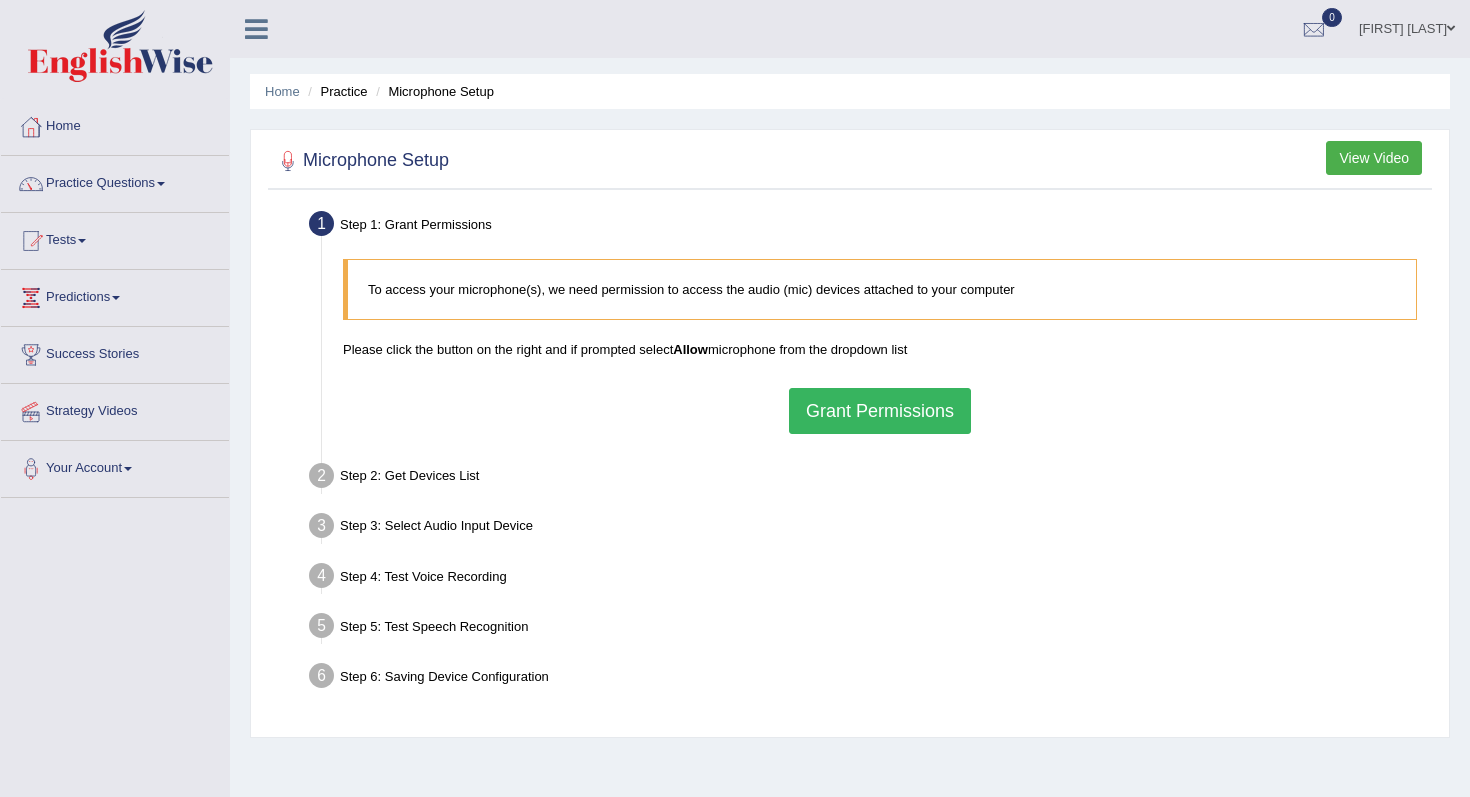 click on "Grant Permissions" at bounding box center (880, 411) 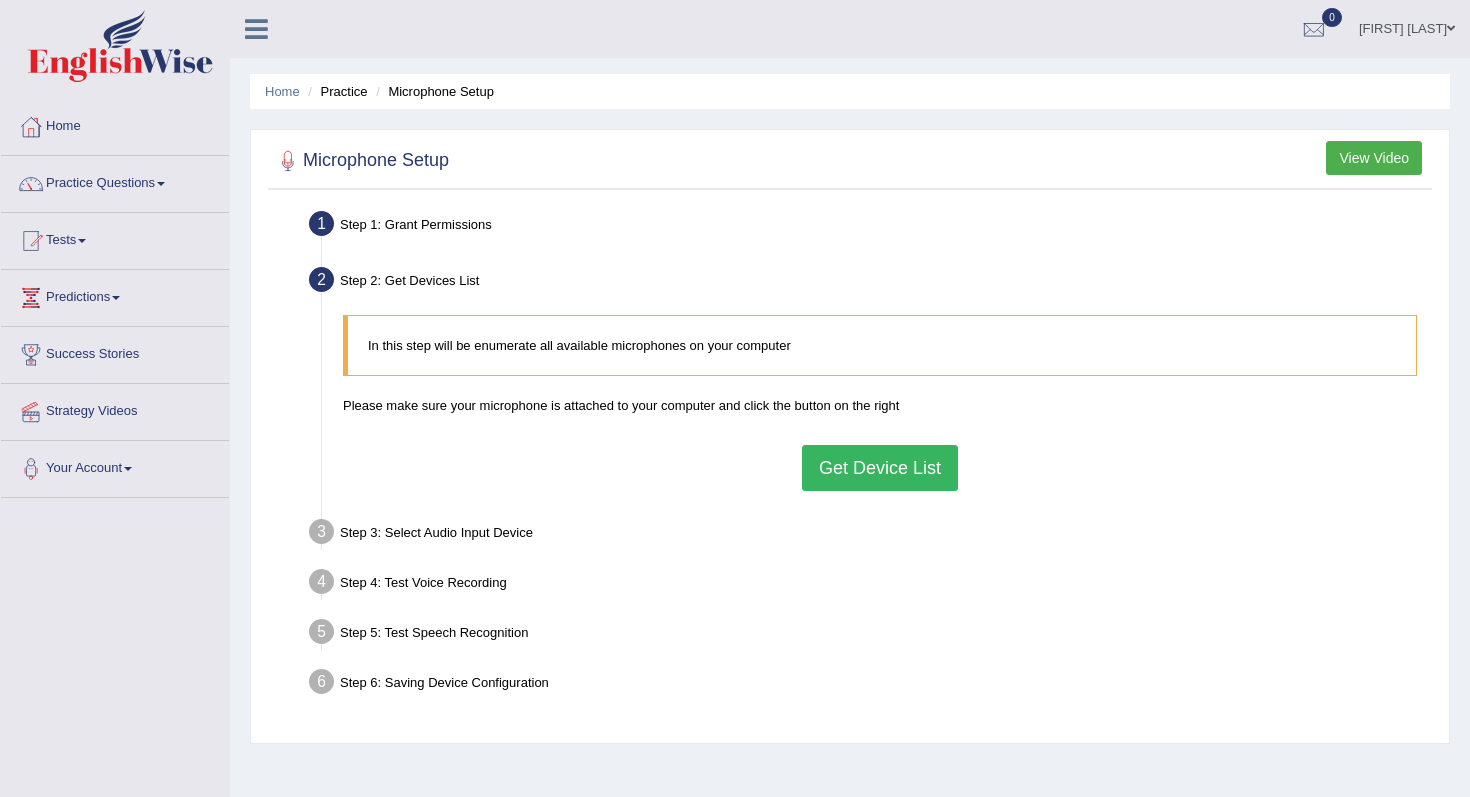 click on "Get Device List" at bounding box center [880, 468] 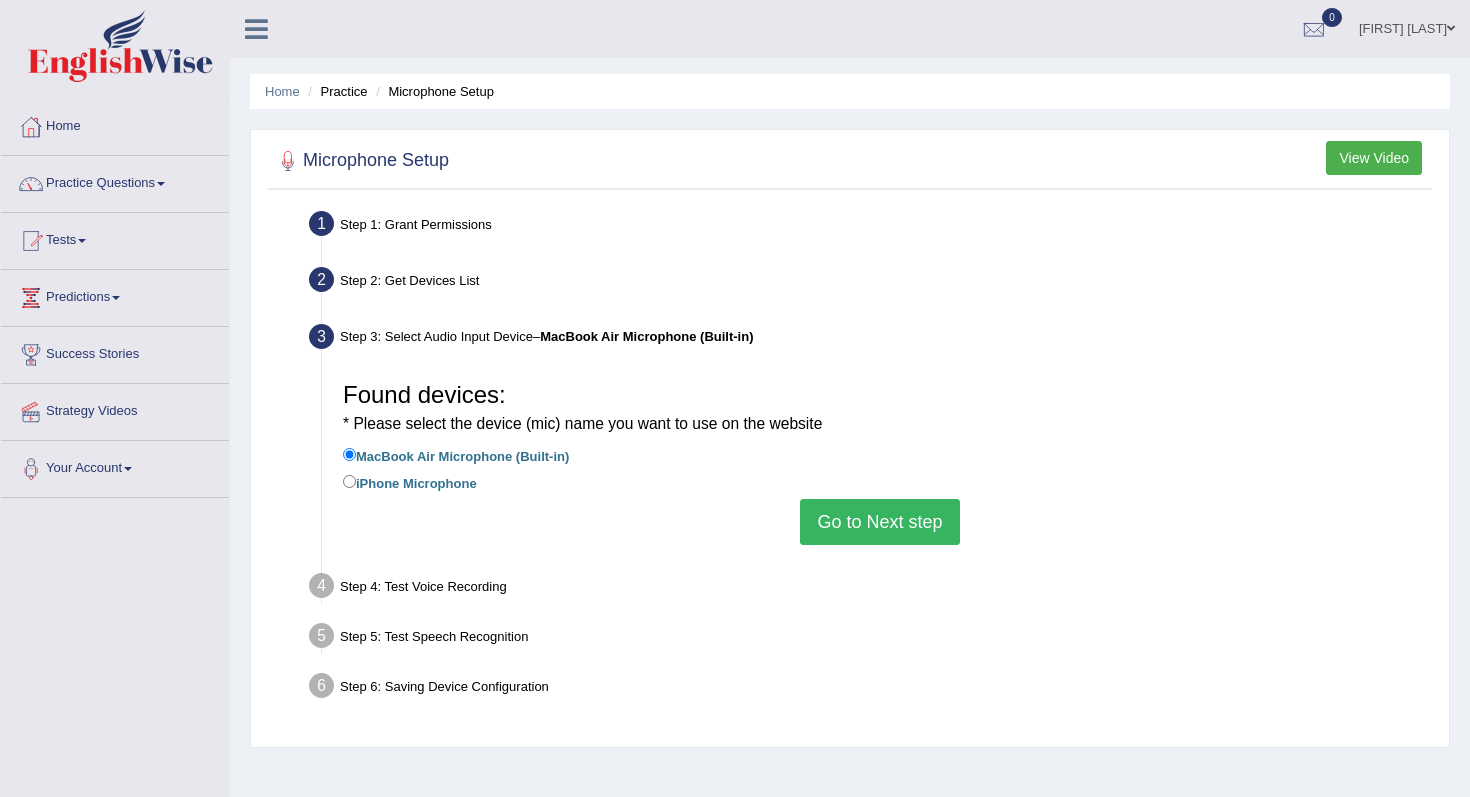 click on "Go to Next step" at bounding box center (879, 522) 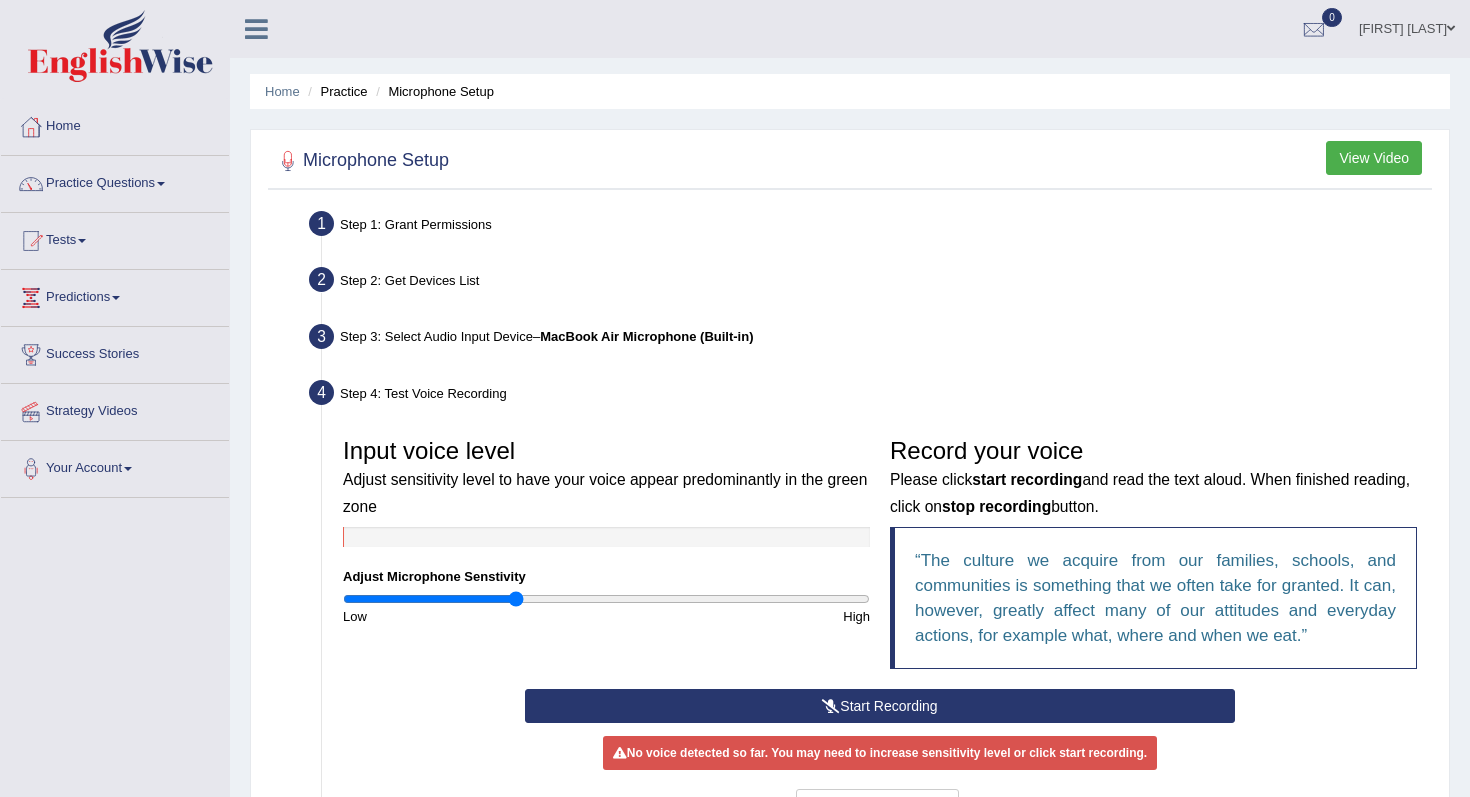 click at bounding box center (606, 599) 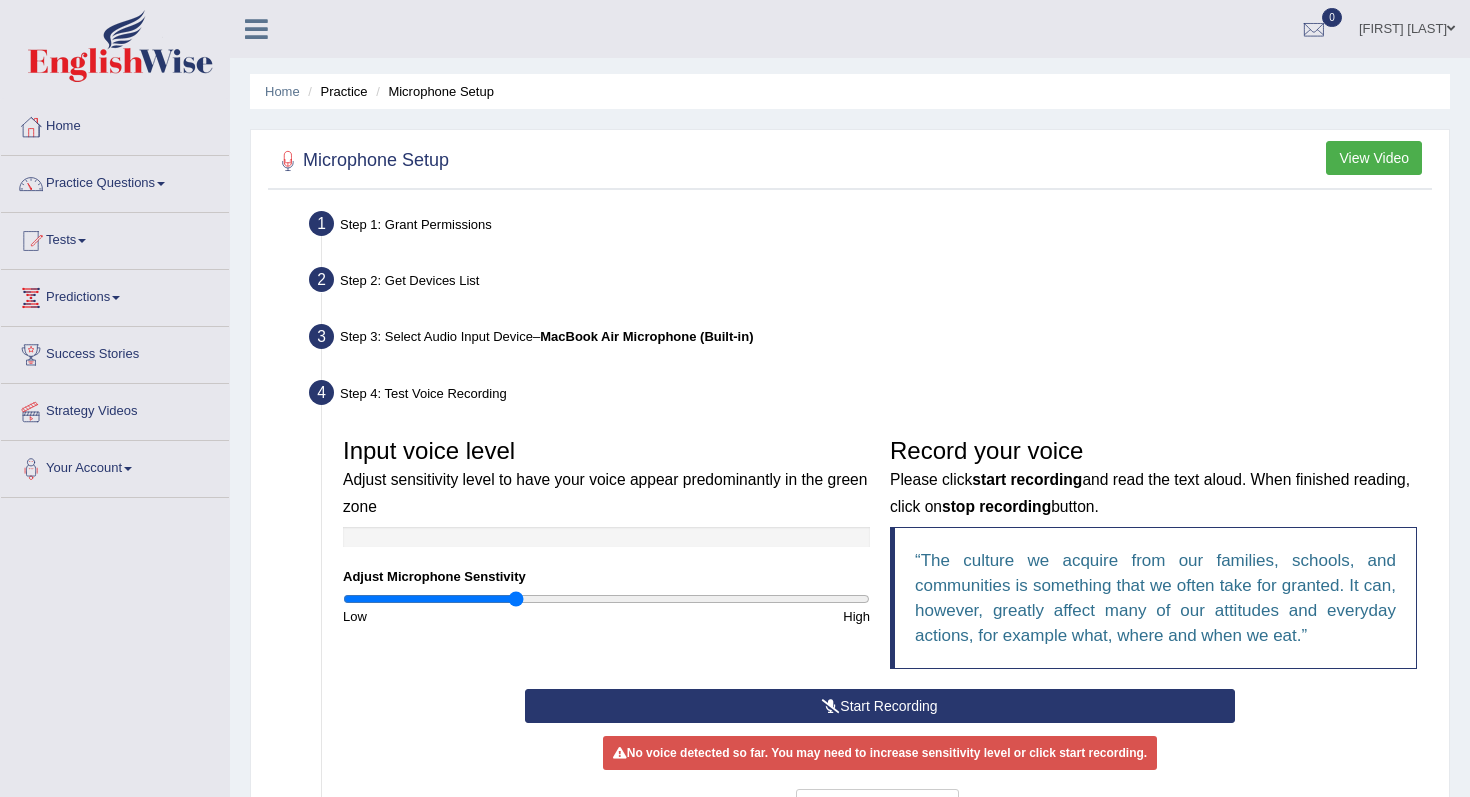 click on "Start Recording" at bounding box center [879, 706] 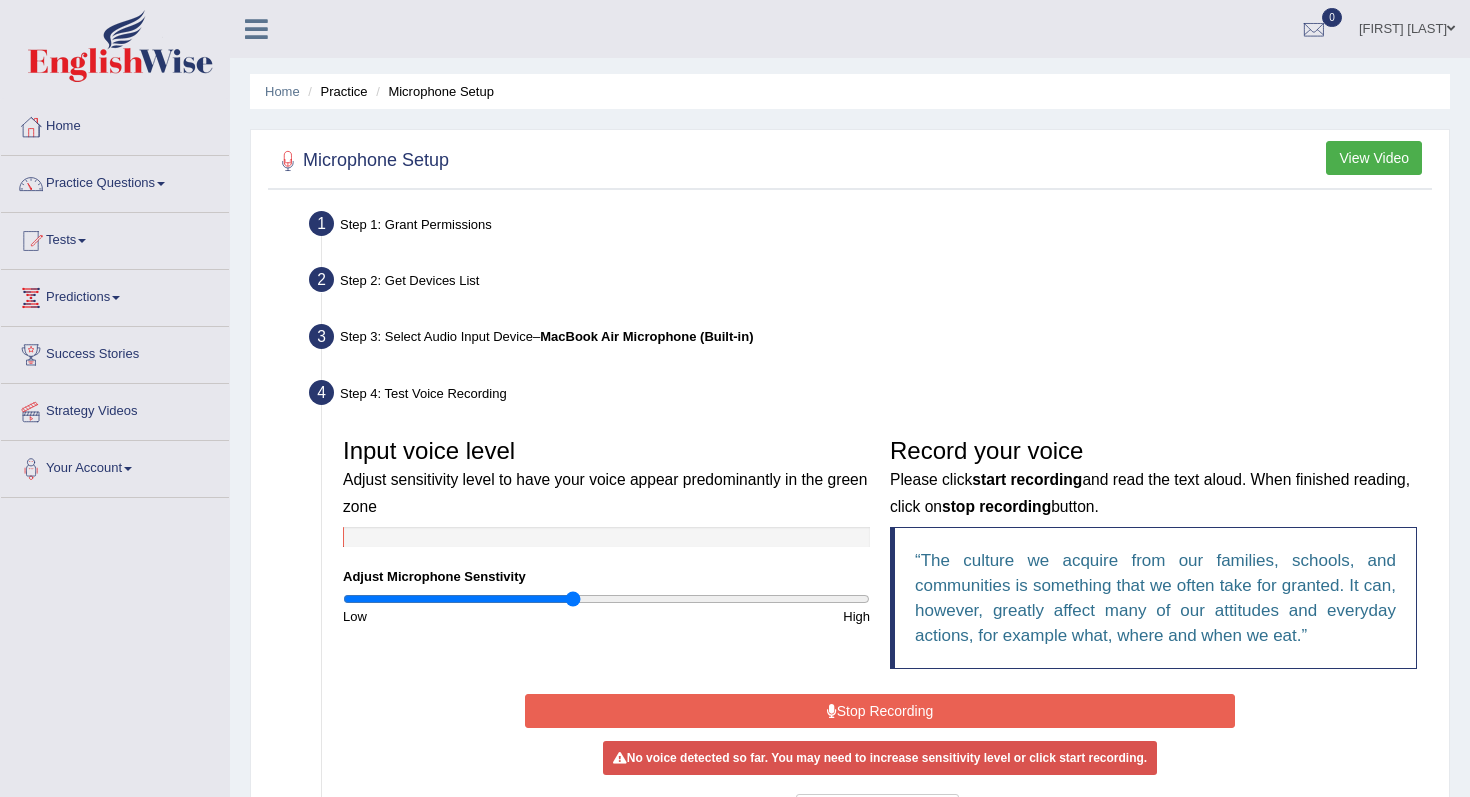 click at bounding box center (606, 599) 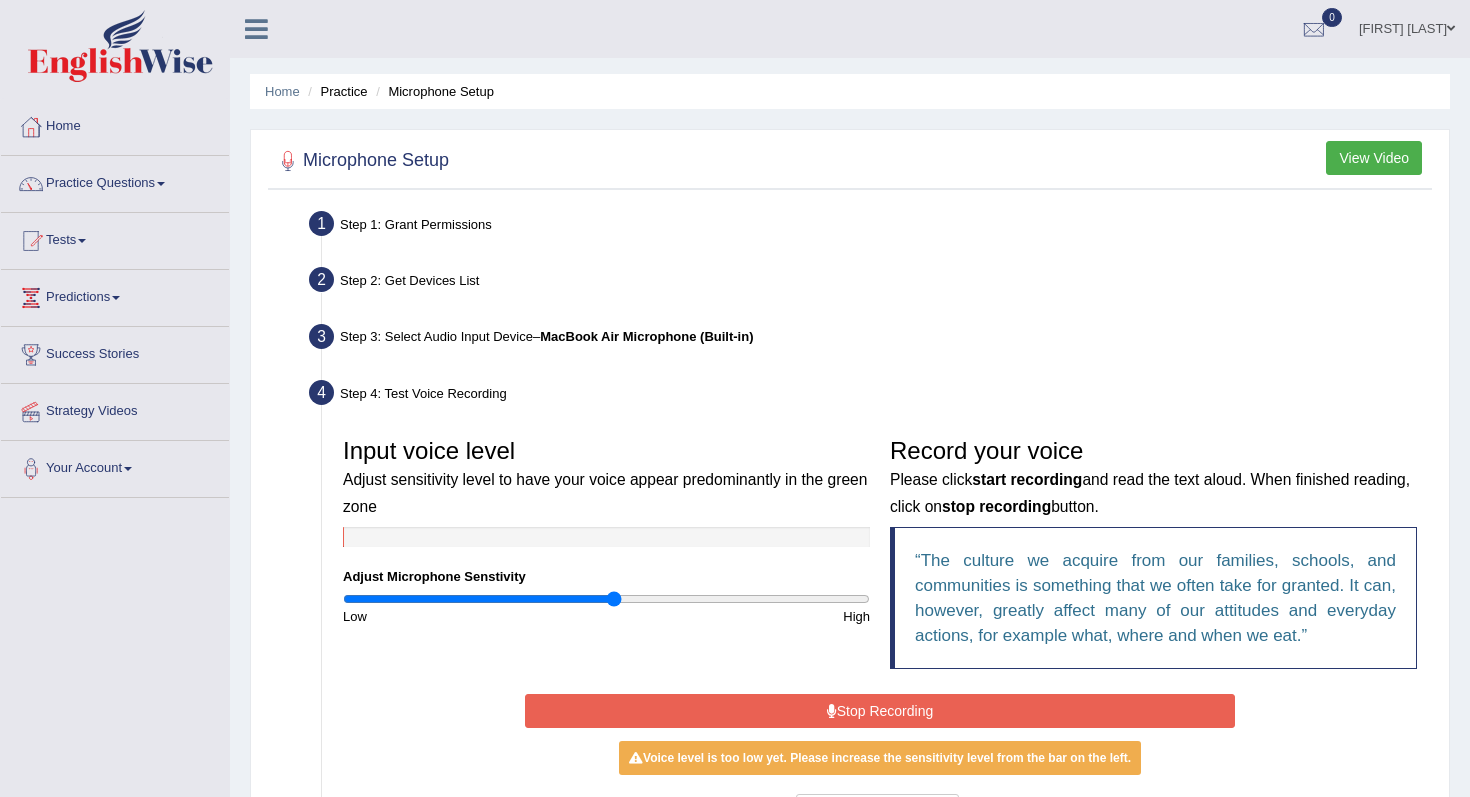 click at bounding box center (606, 599) 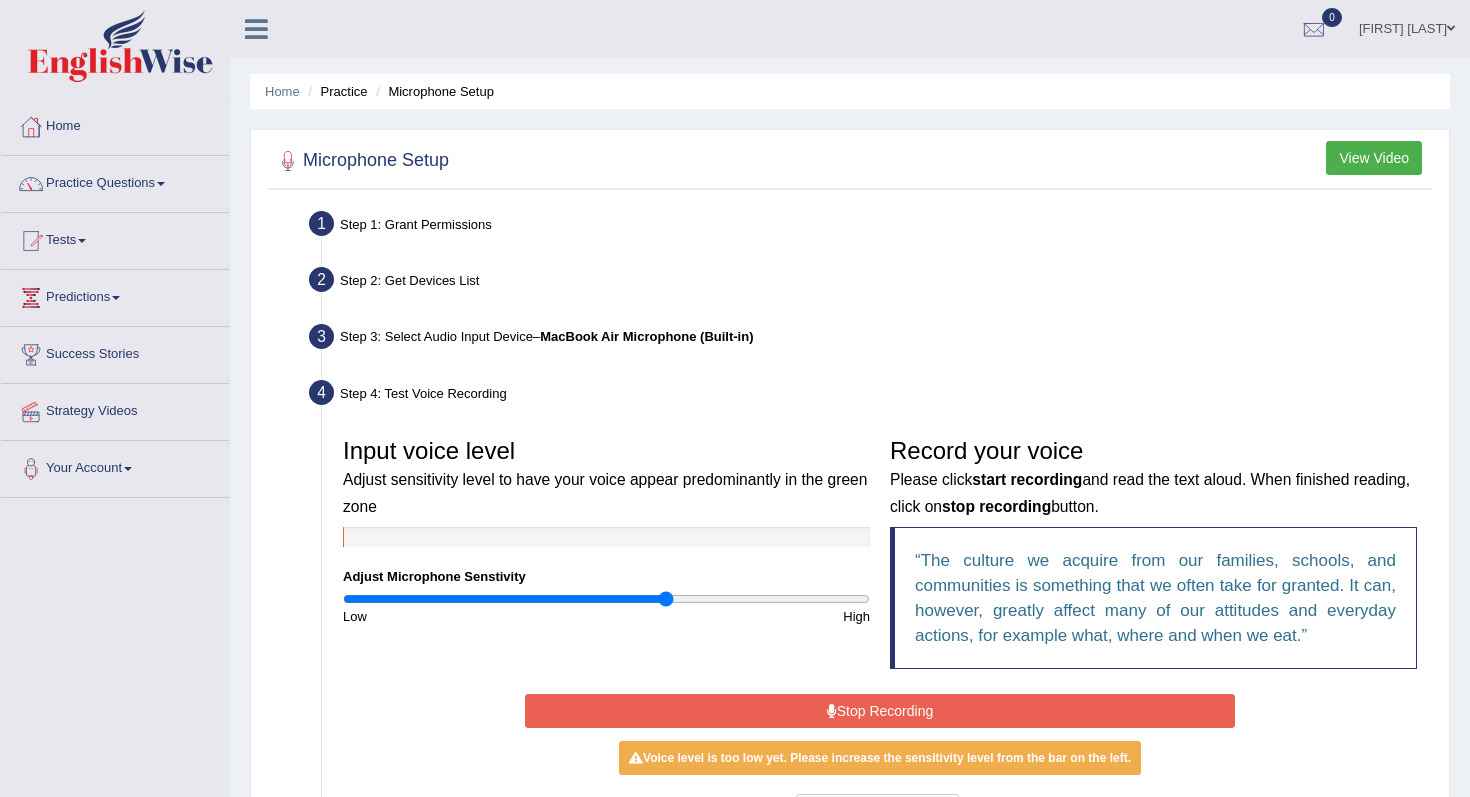 click at bounding box center [606, 599] 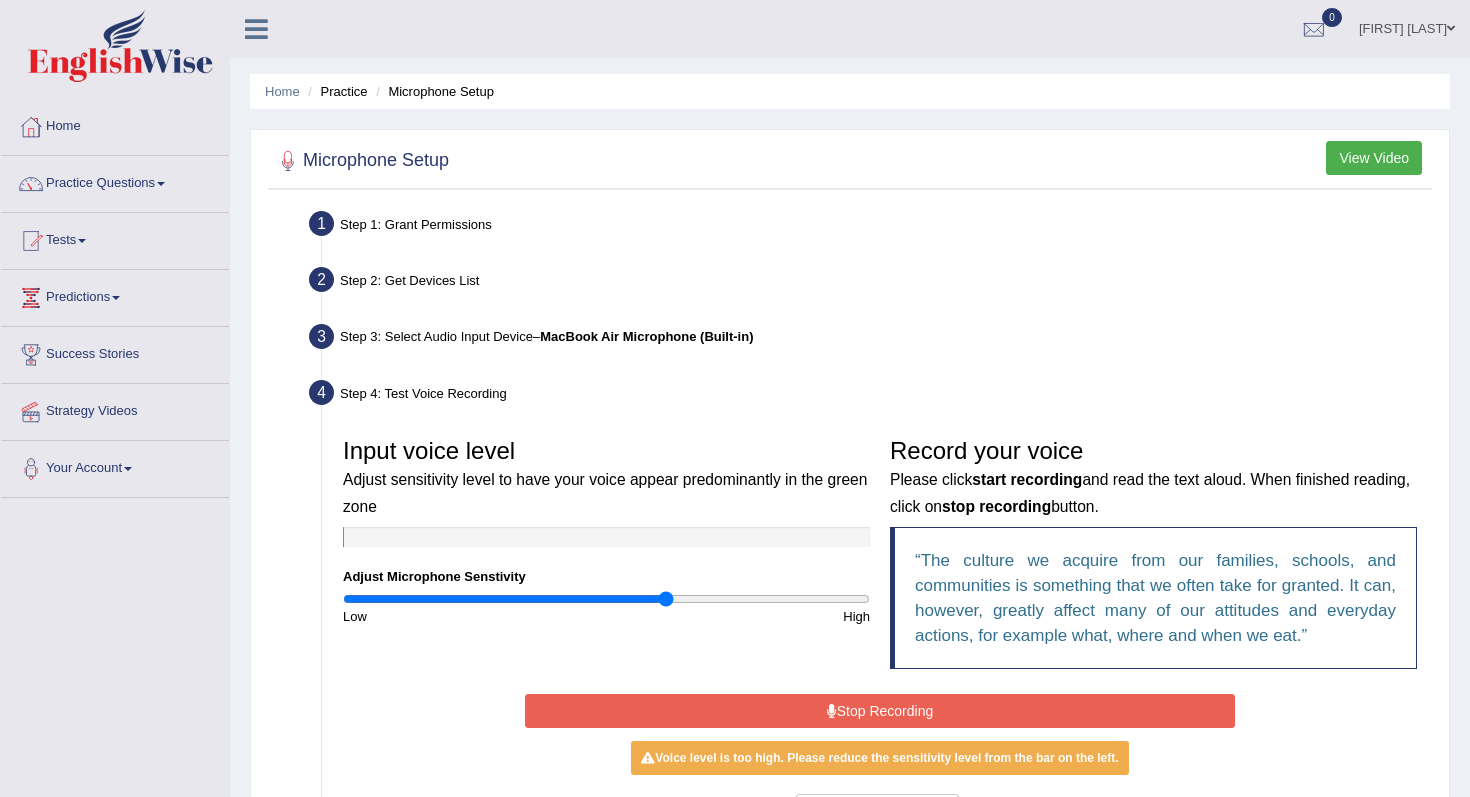 type on "1.1" 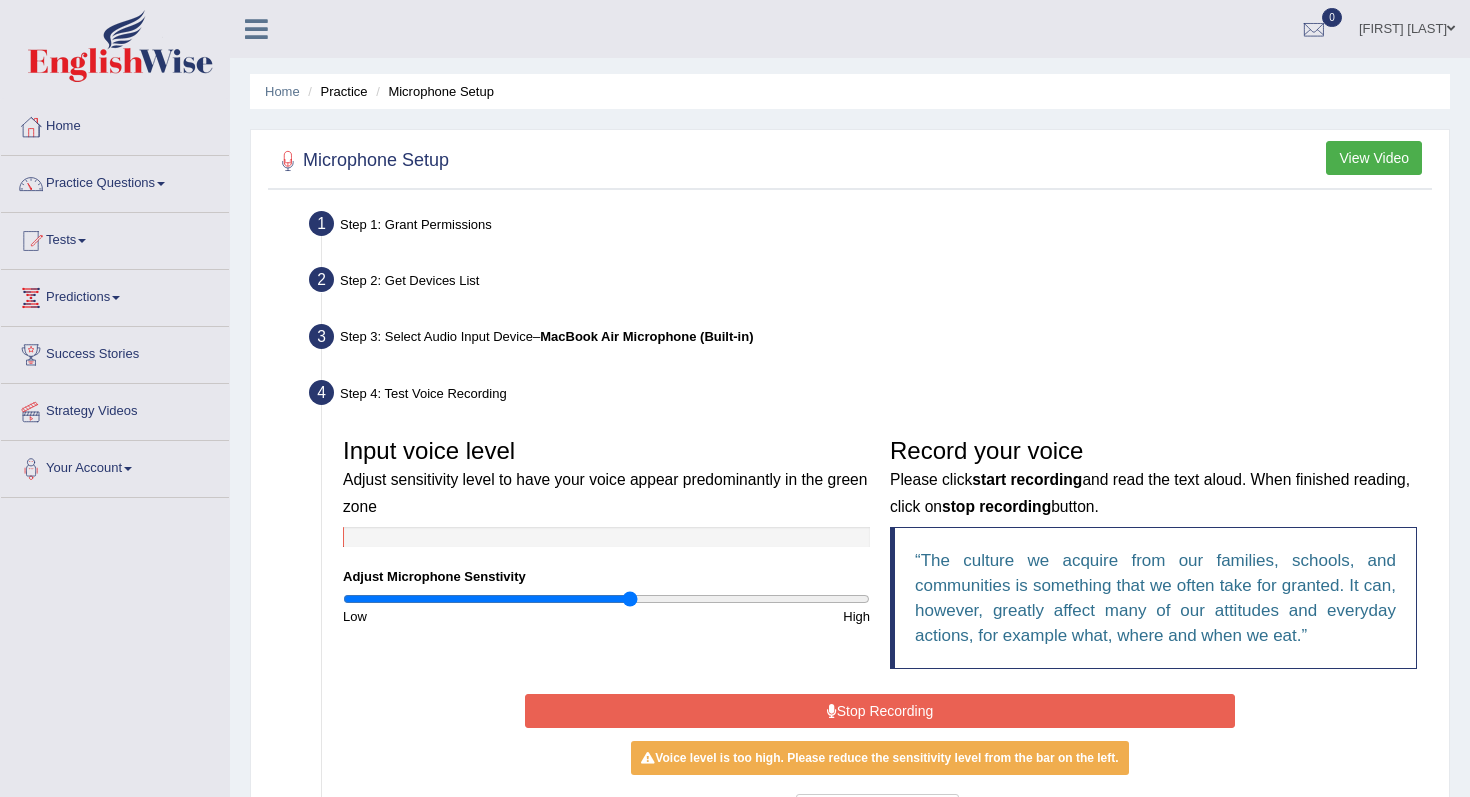 click at bounding box center [606, 599] 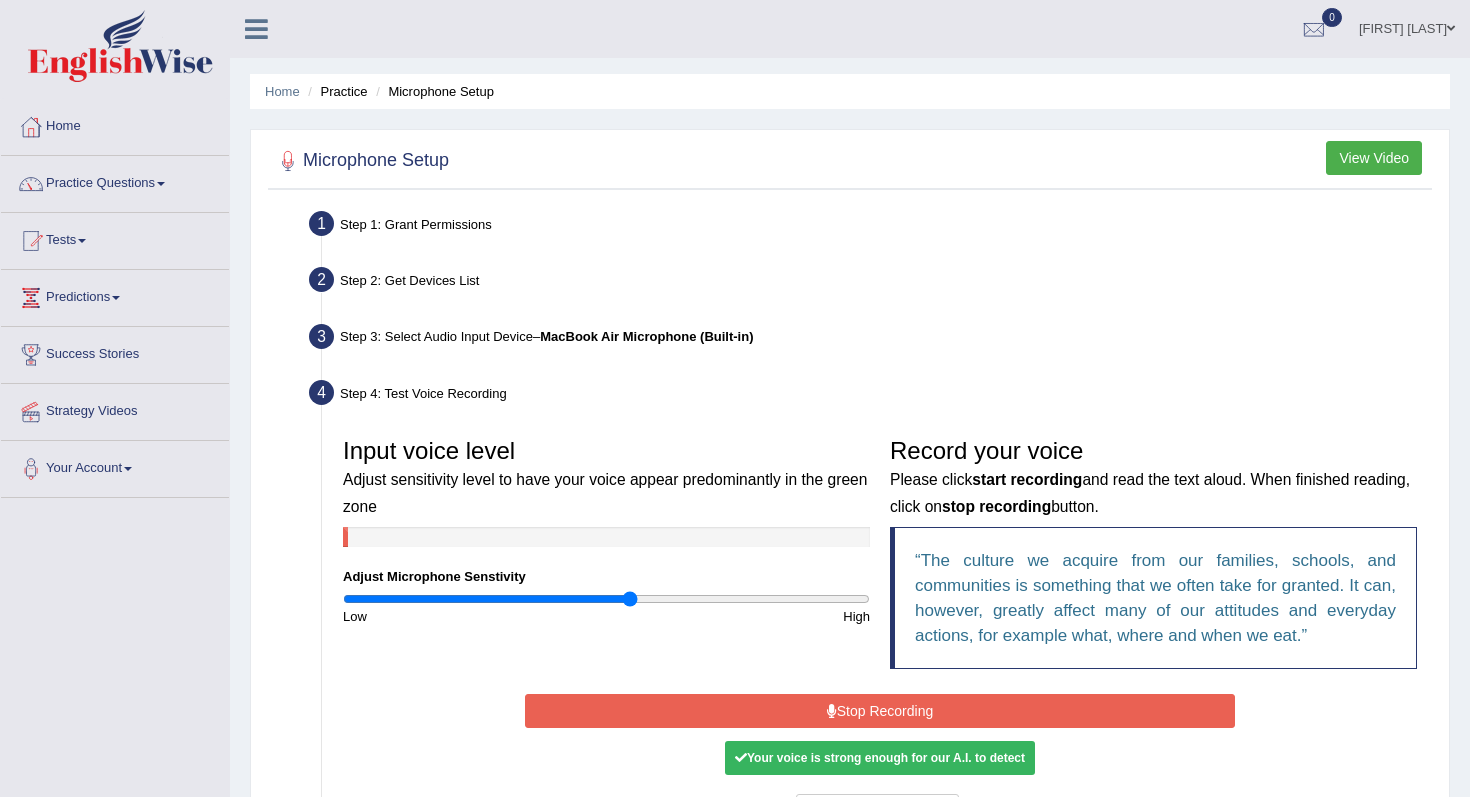 click on "Stop Recording" at bounding box center [879, 711] 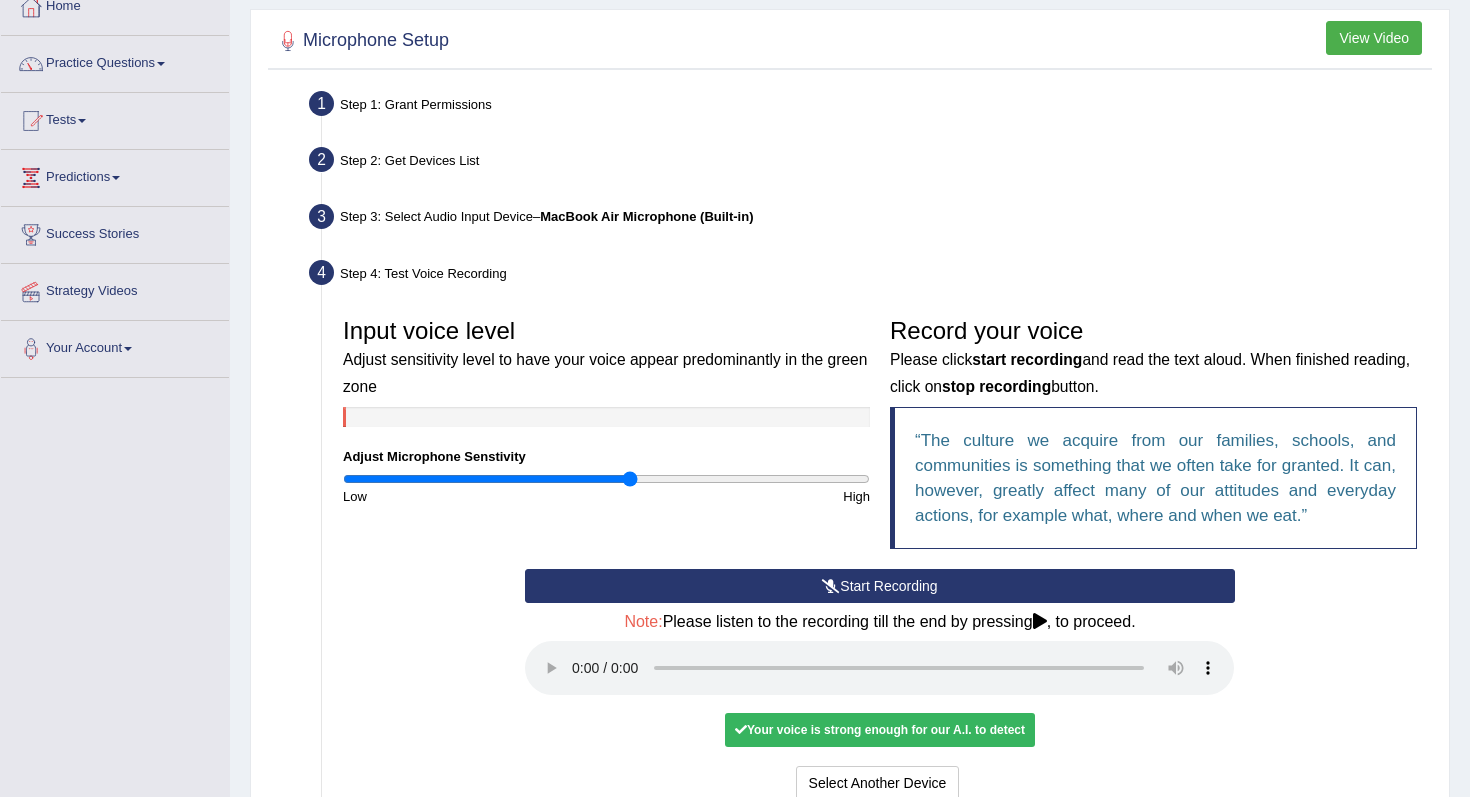 scroll, scrollTop: 346, scrollLeft: 0, axis: vertical 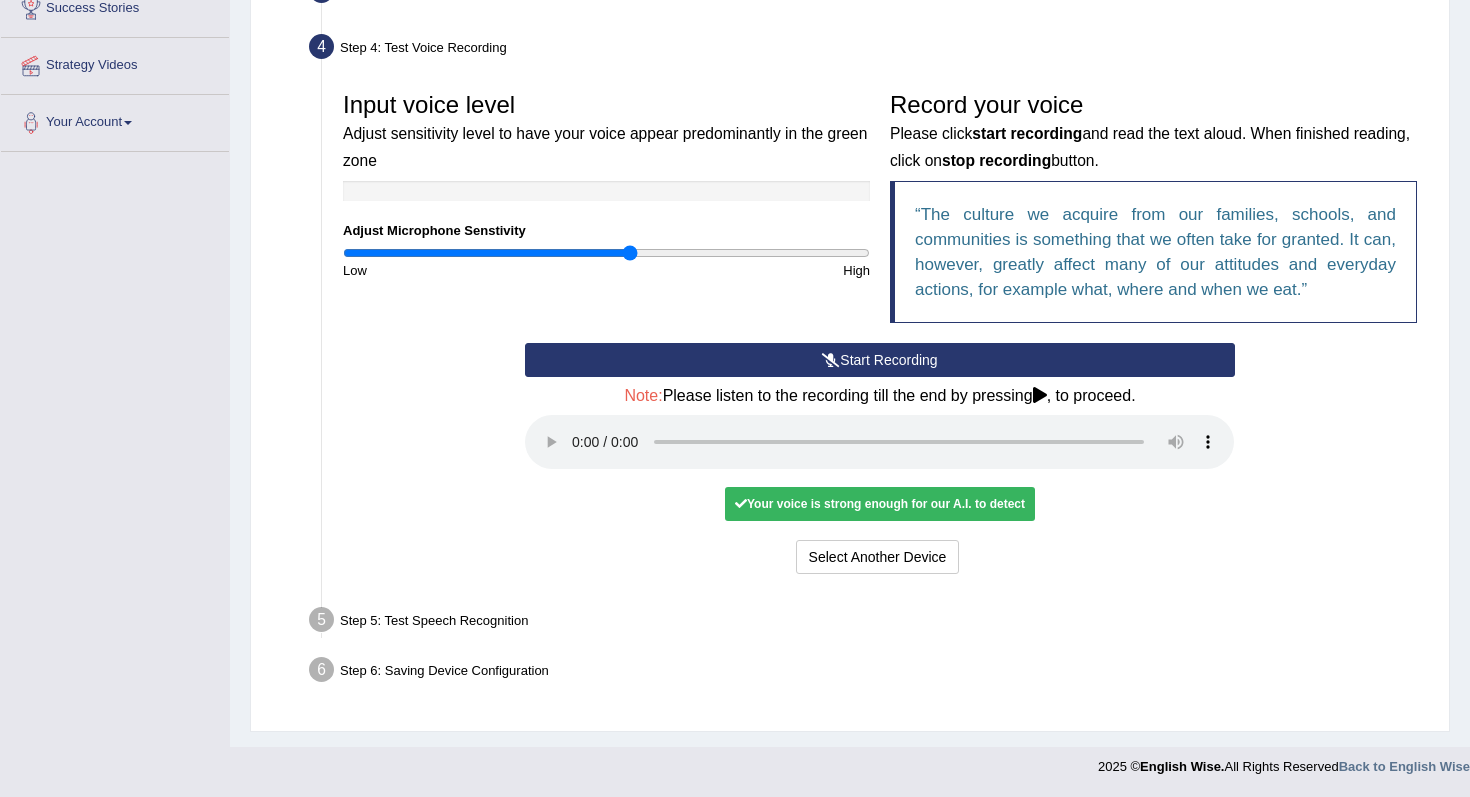 type 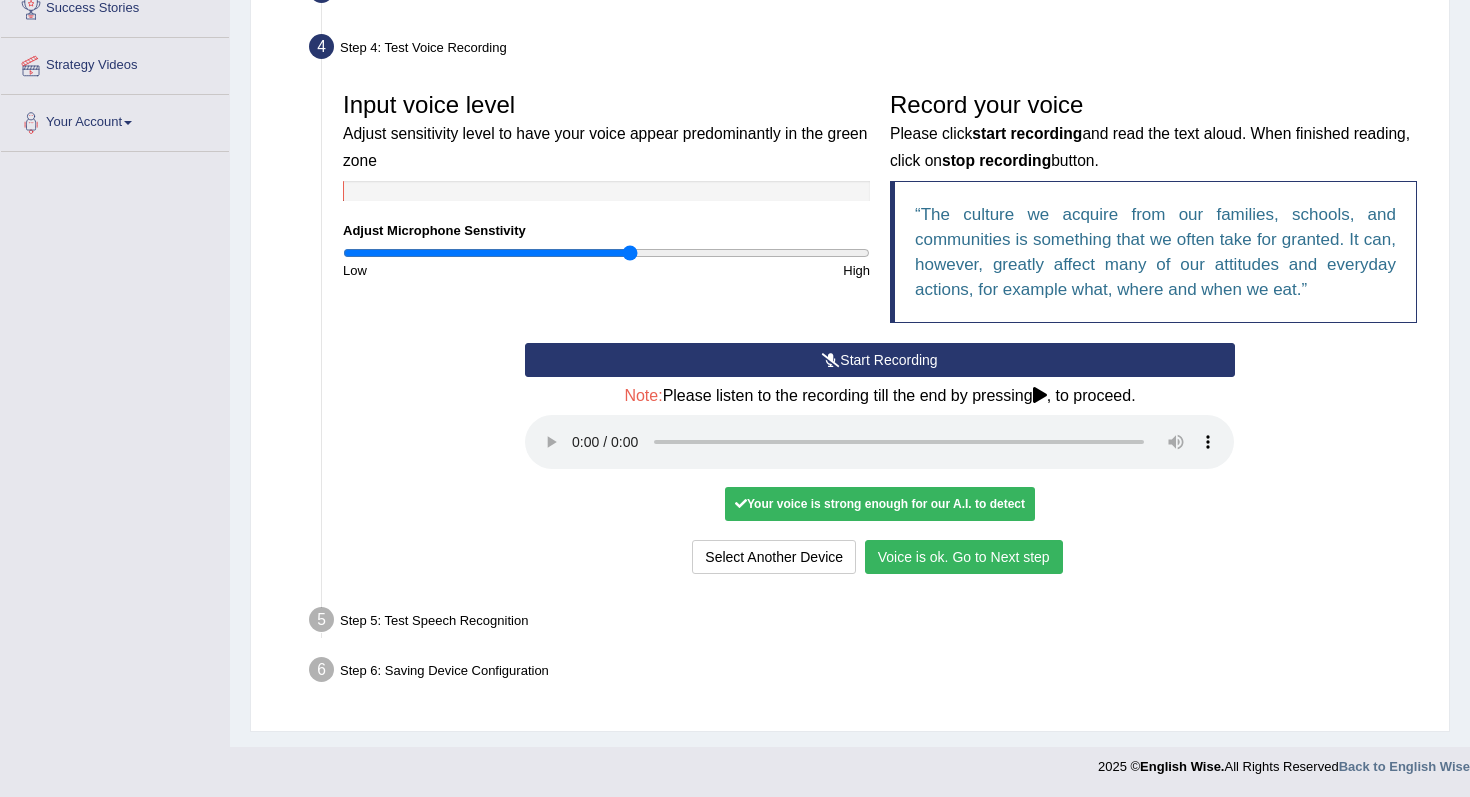 click on "Voice is ok. Go to Next step" at bounding box center (964, 557) 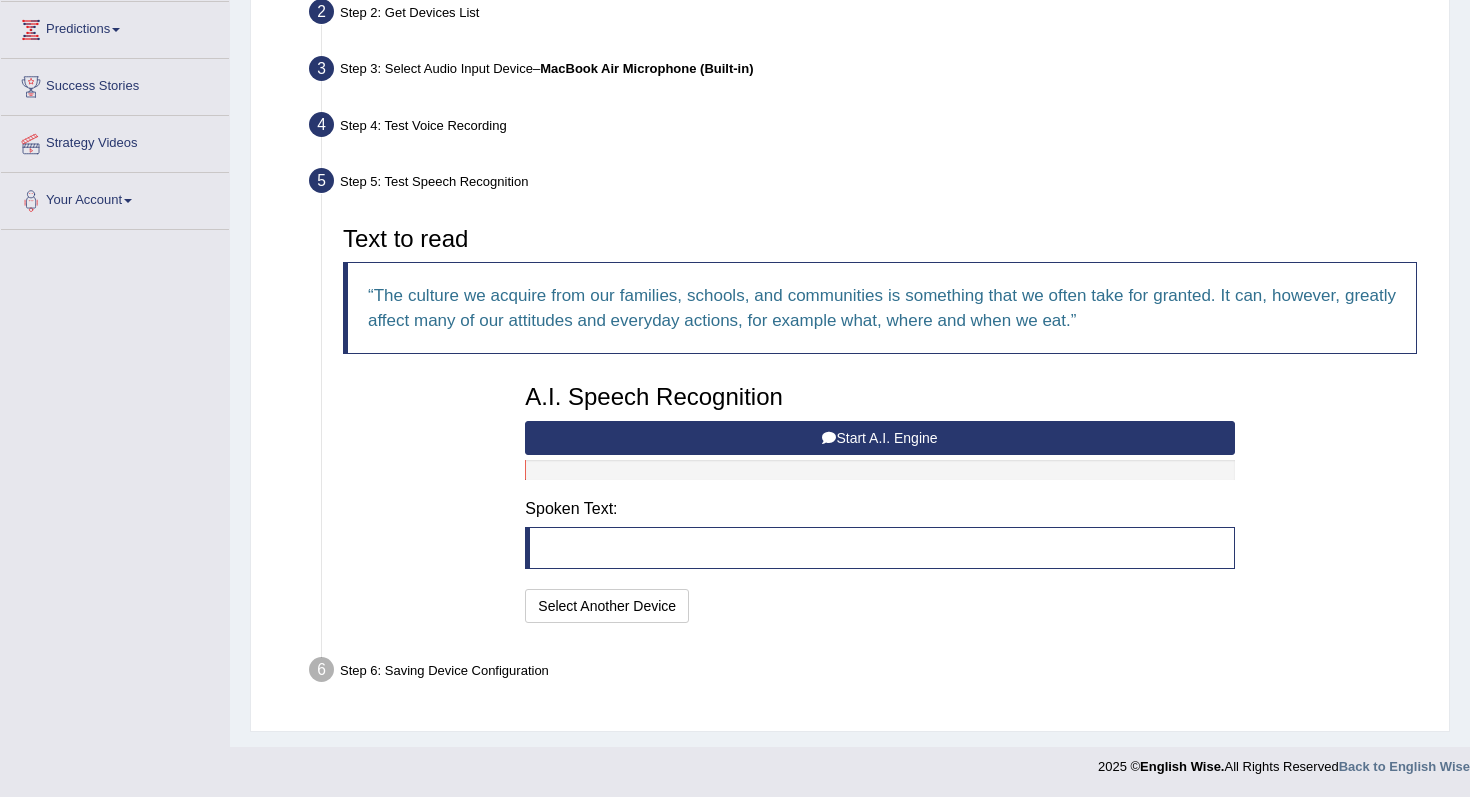 scroll, scrollTop: 268, scrollLeft: 0, axis: vertical 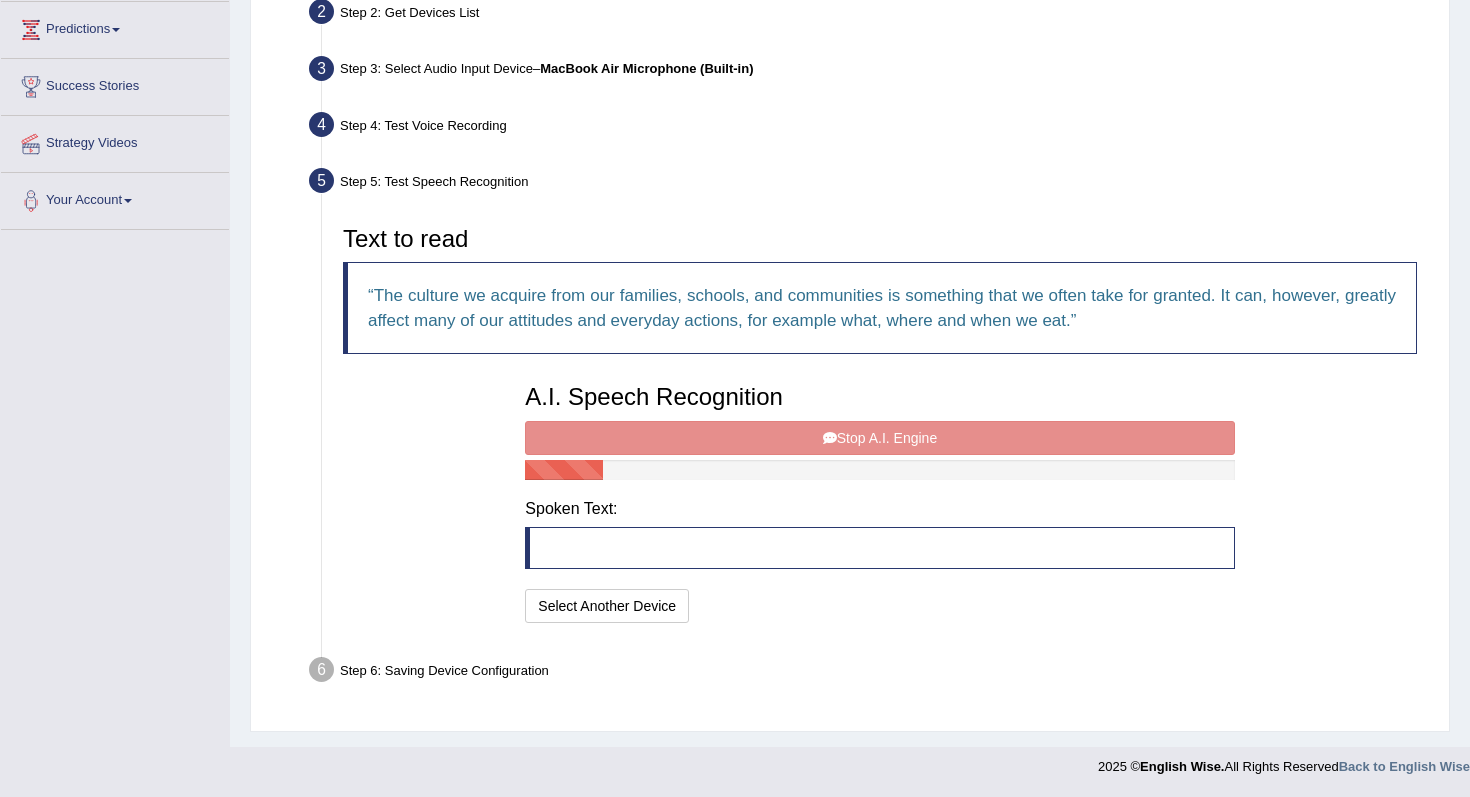 click on "A.I. Speech Recognition    Start A.I. Engine    Stop A.I. Engine     Note:  Please listen to the recording till the end by pressing  , to proceed.     Spoken Text:     I will practice without this feature   Select Another Device   Speech is ok. Go to Last step" at bounding box center (879, 501) 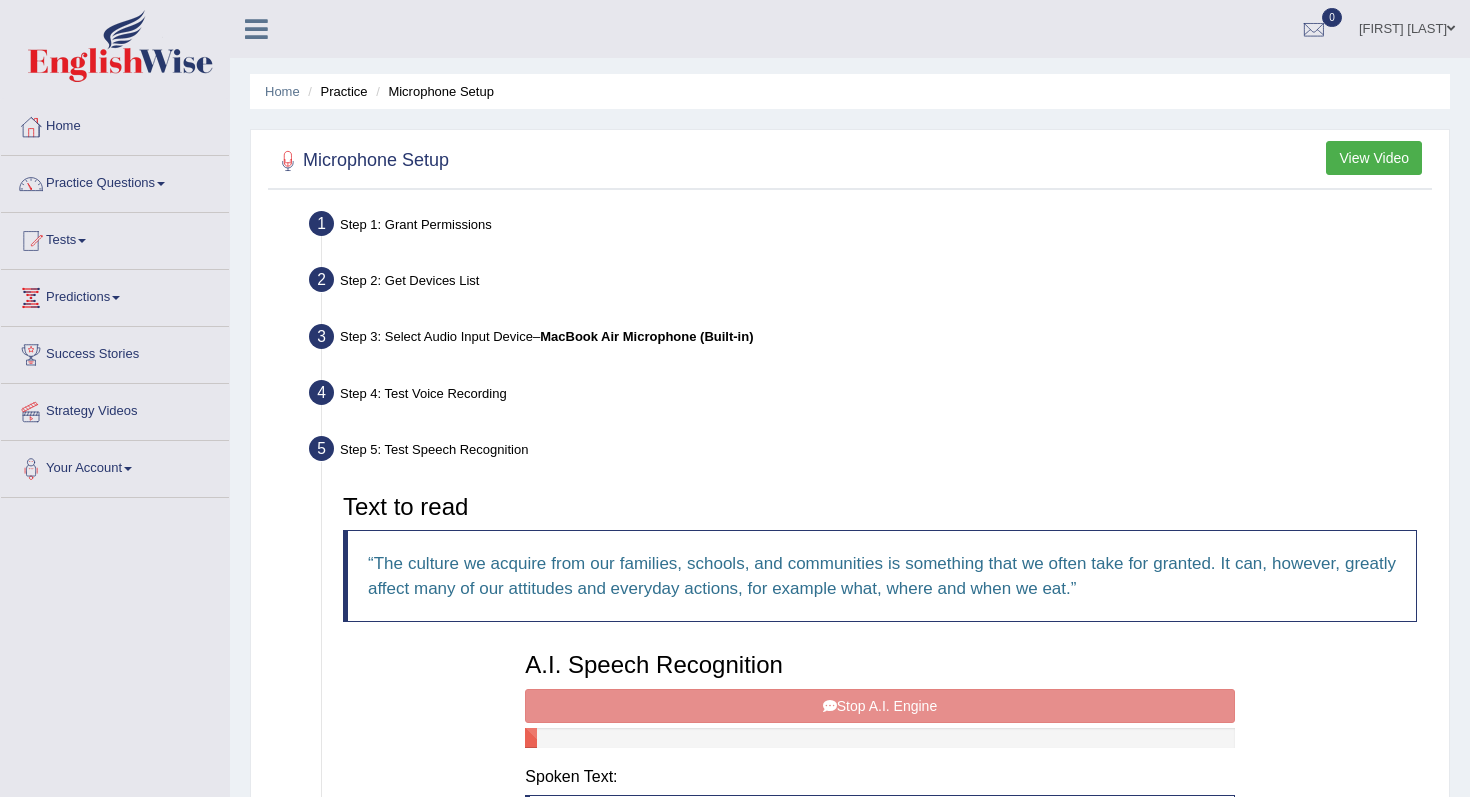 scroll, scrollTop: 268, scrollLeft: 0, axis: vertical 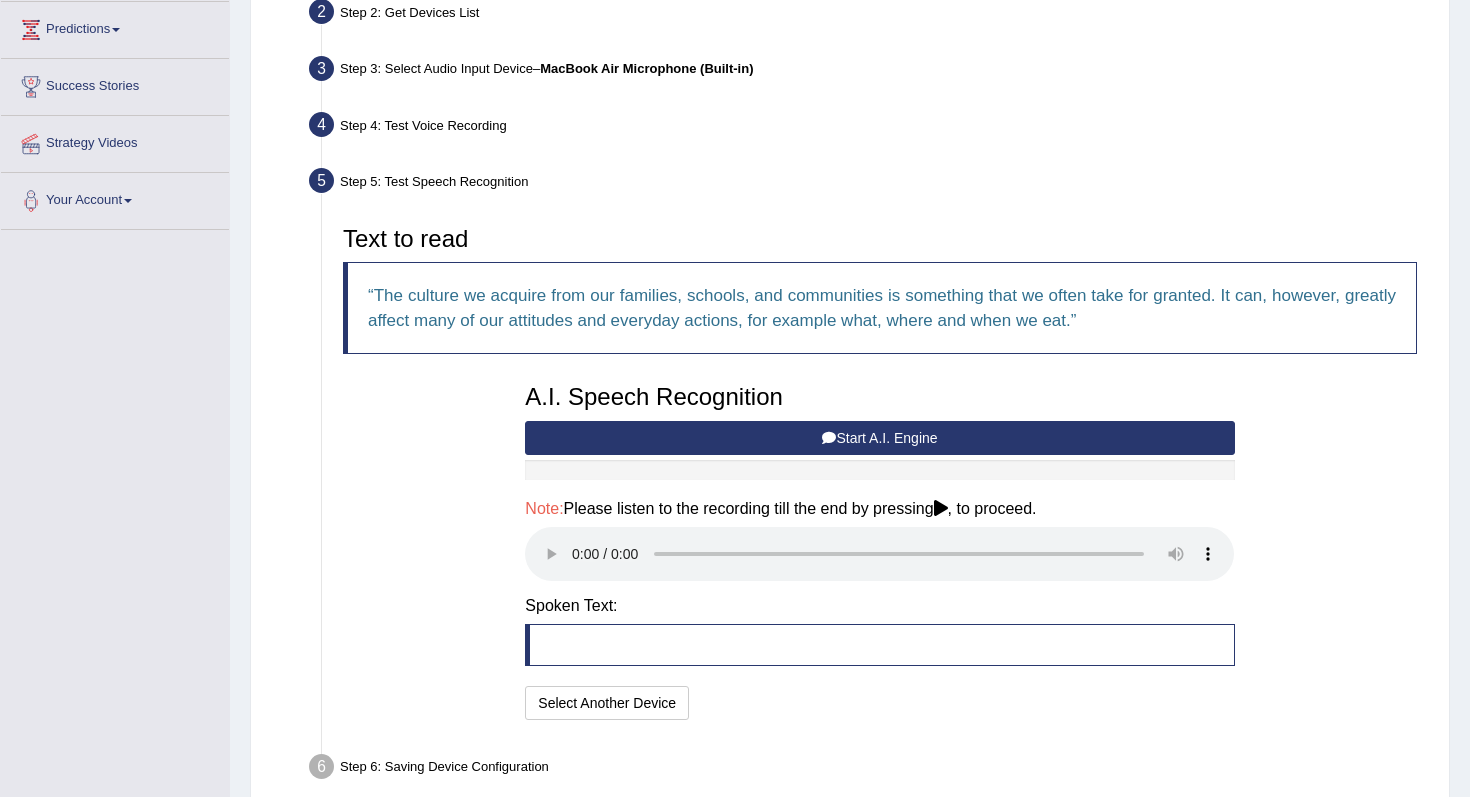 type 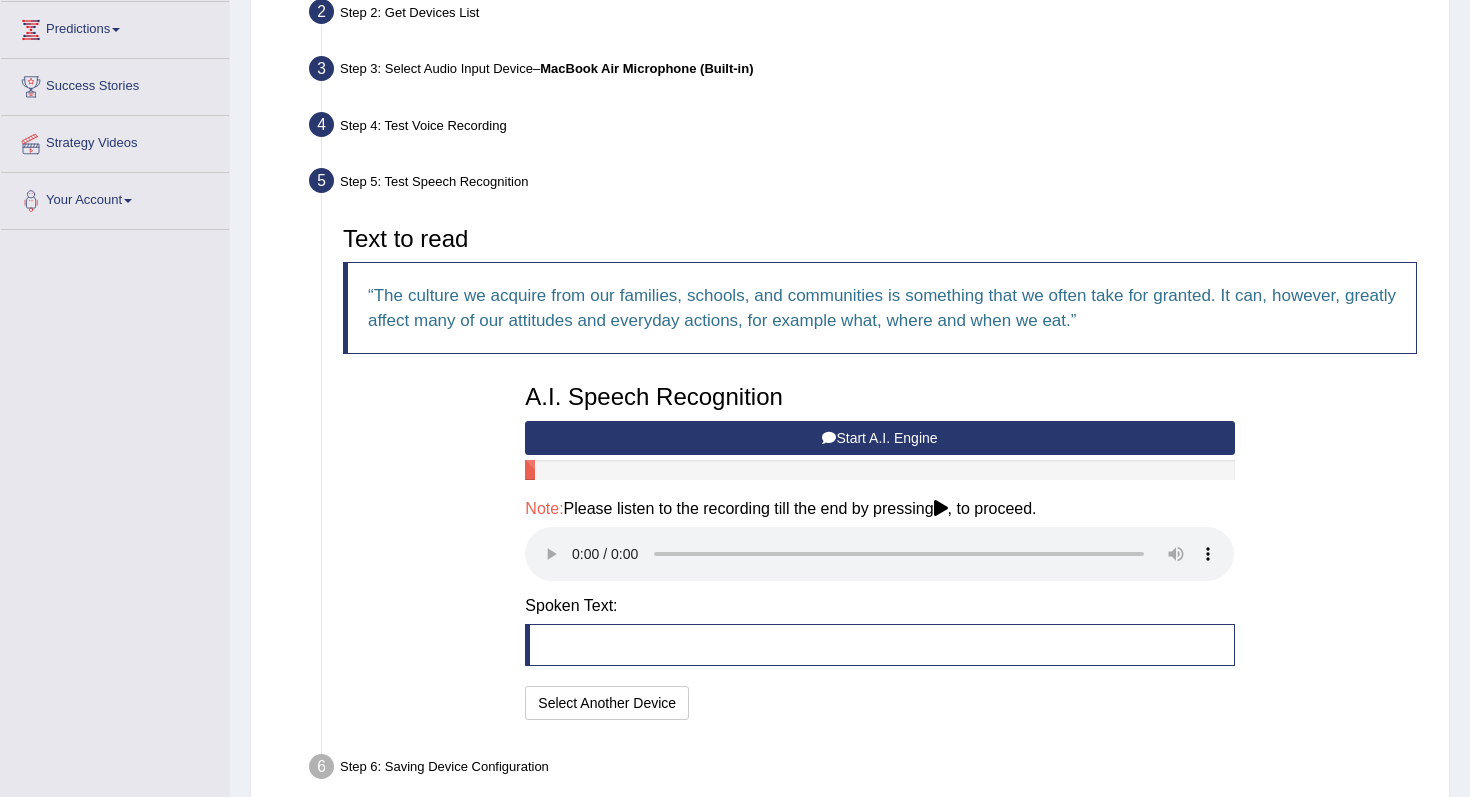 click on "Start A.I. Engine" at bounding box center [879, 438] 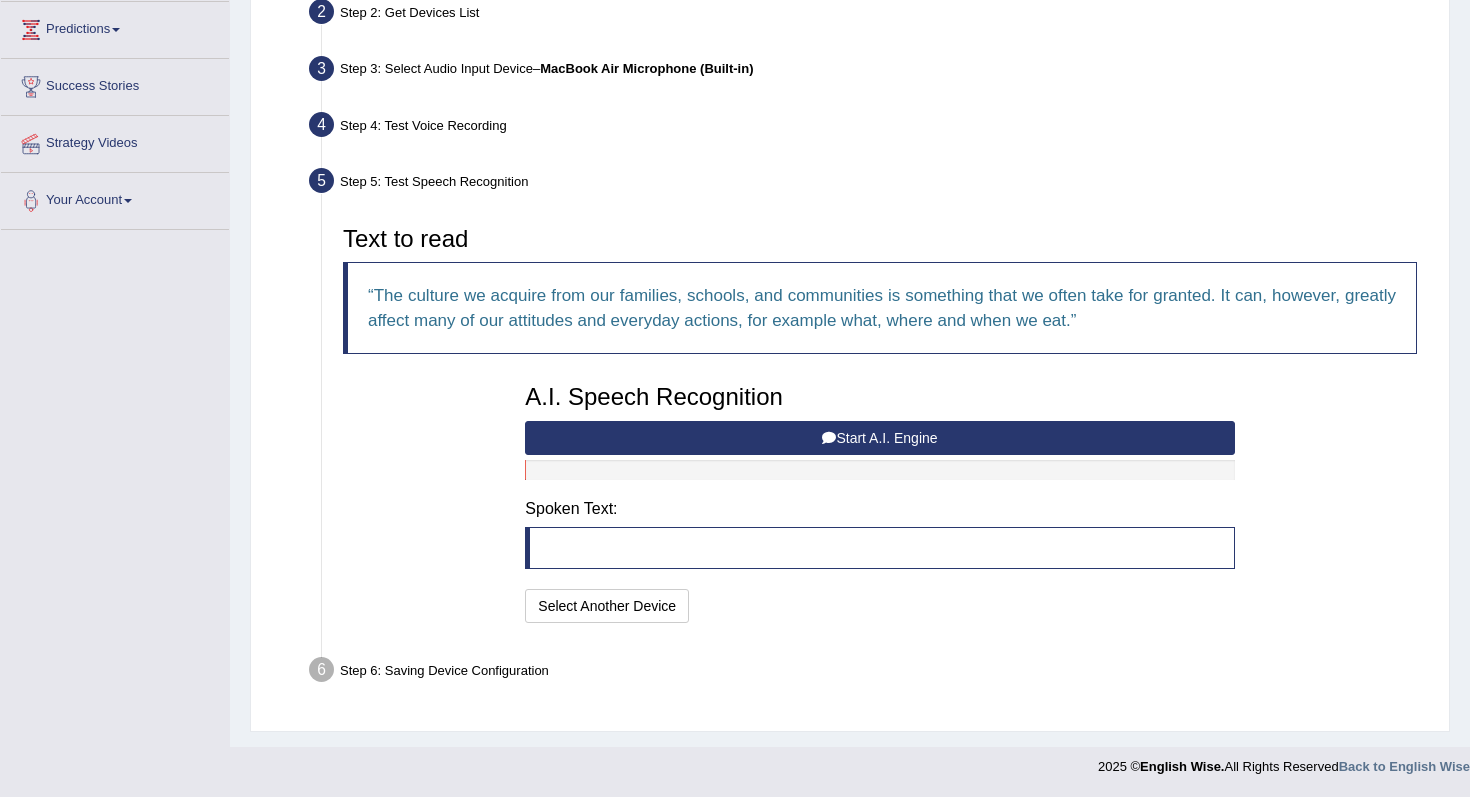 click on "Start A.I. Engine" at bounding box center [879, 438] 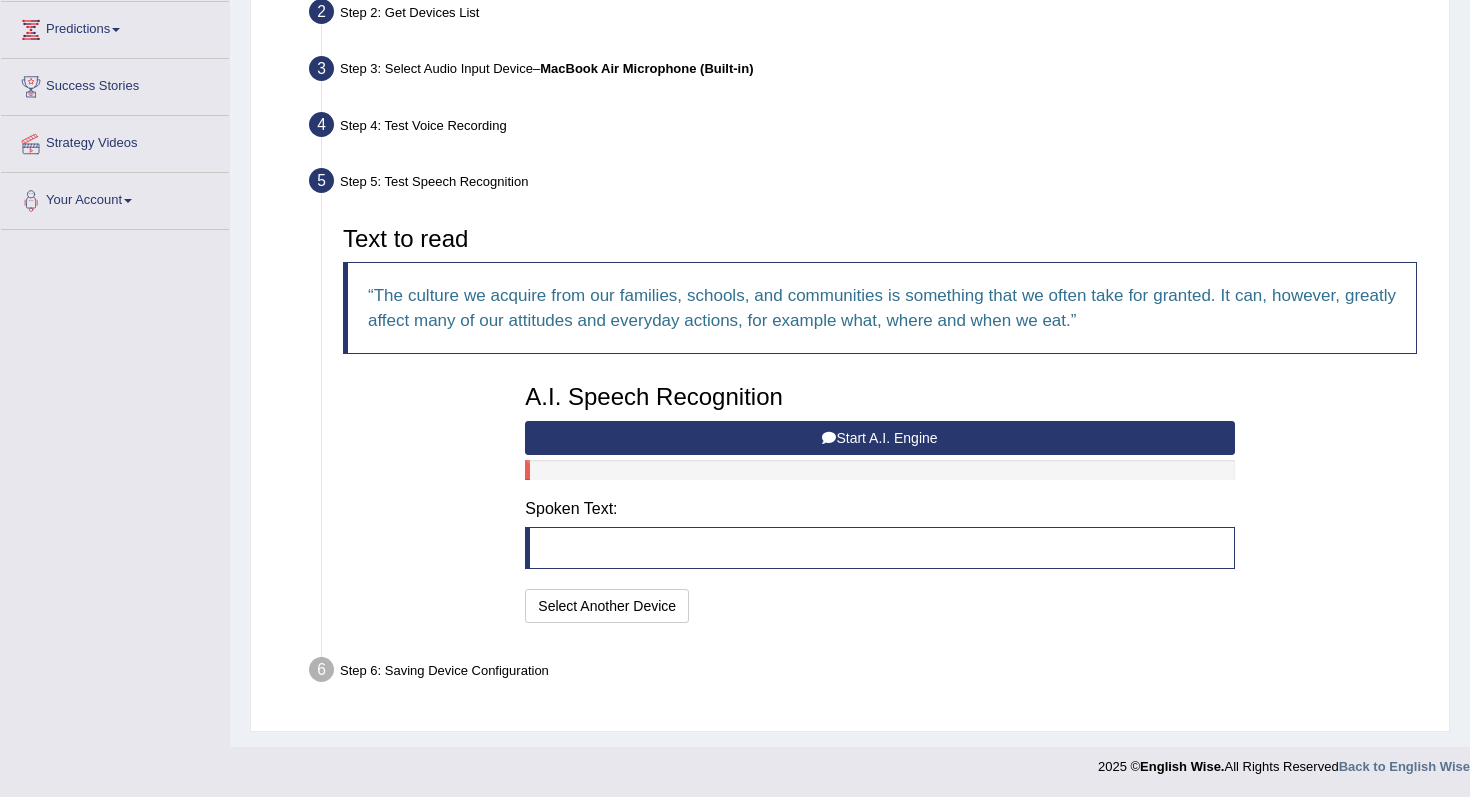 click on "Start A.I. Engine" at bounding box center (879, 438) 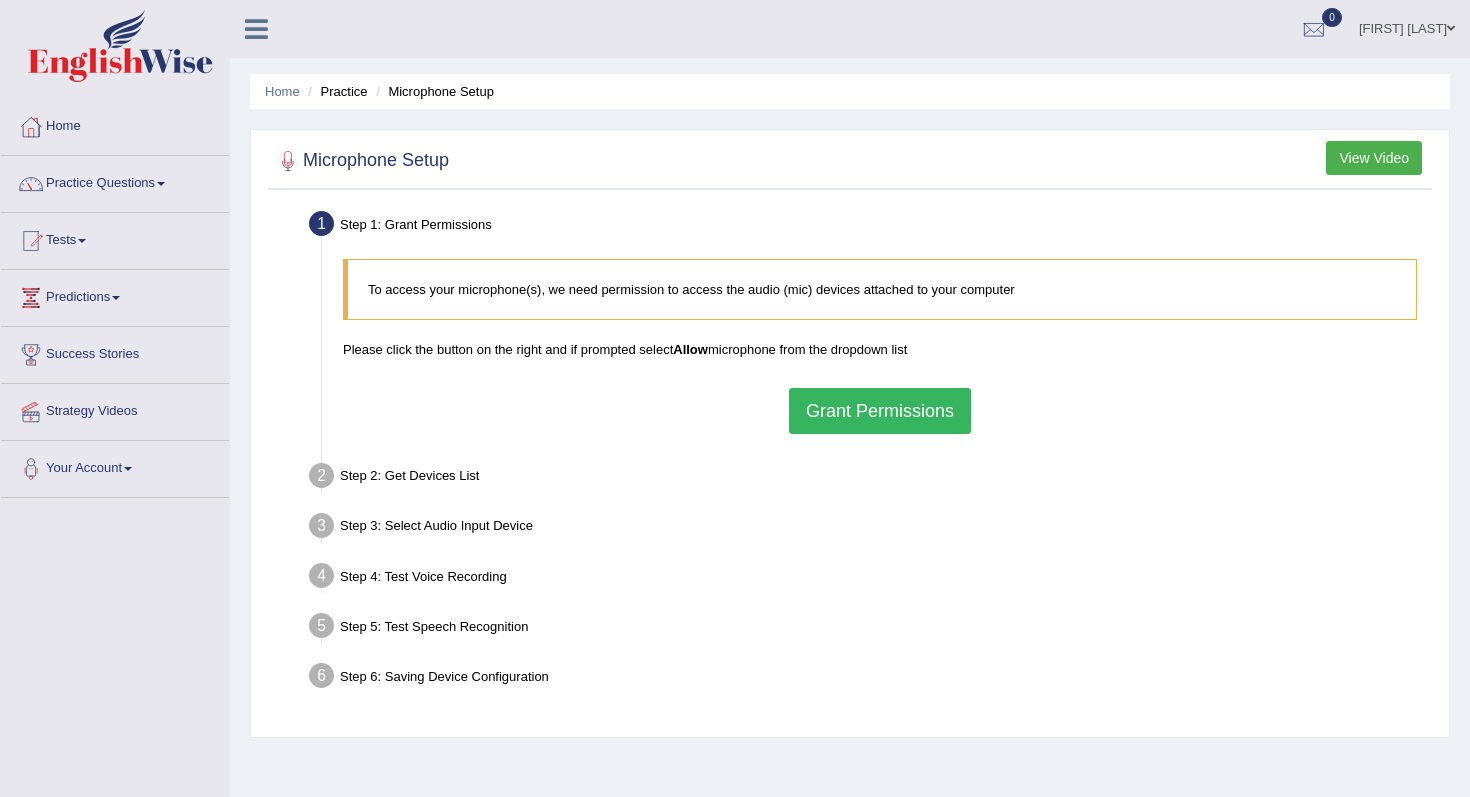scroll, scrollTop: 253, scrollLeft: 0, axis: vertical 